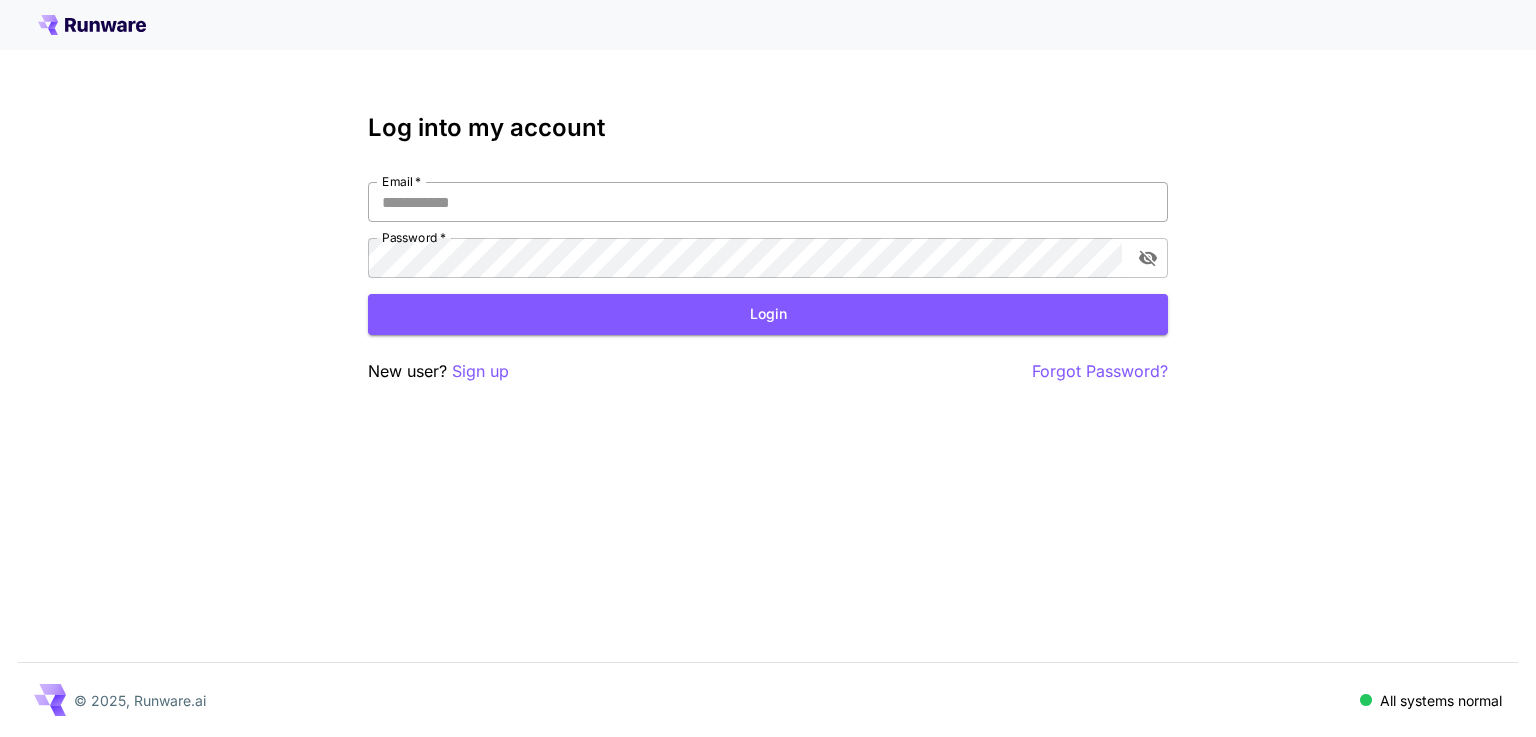 scroll, scrollTop: 0, scrollLeft: 0, axis: both 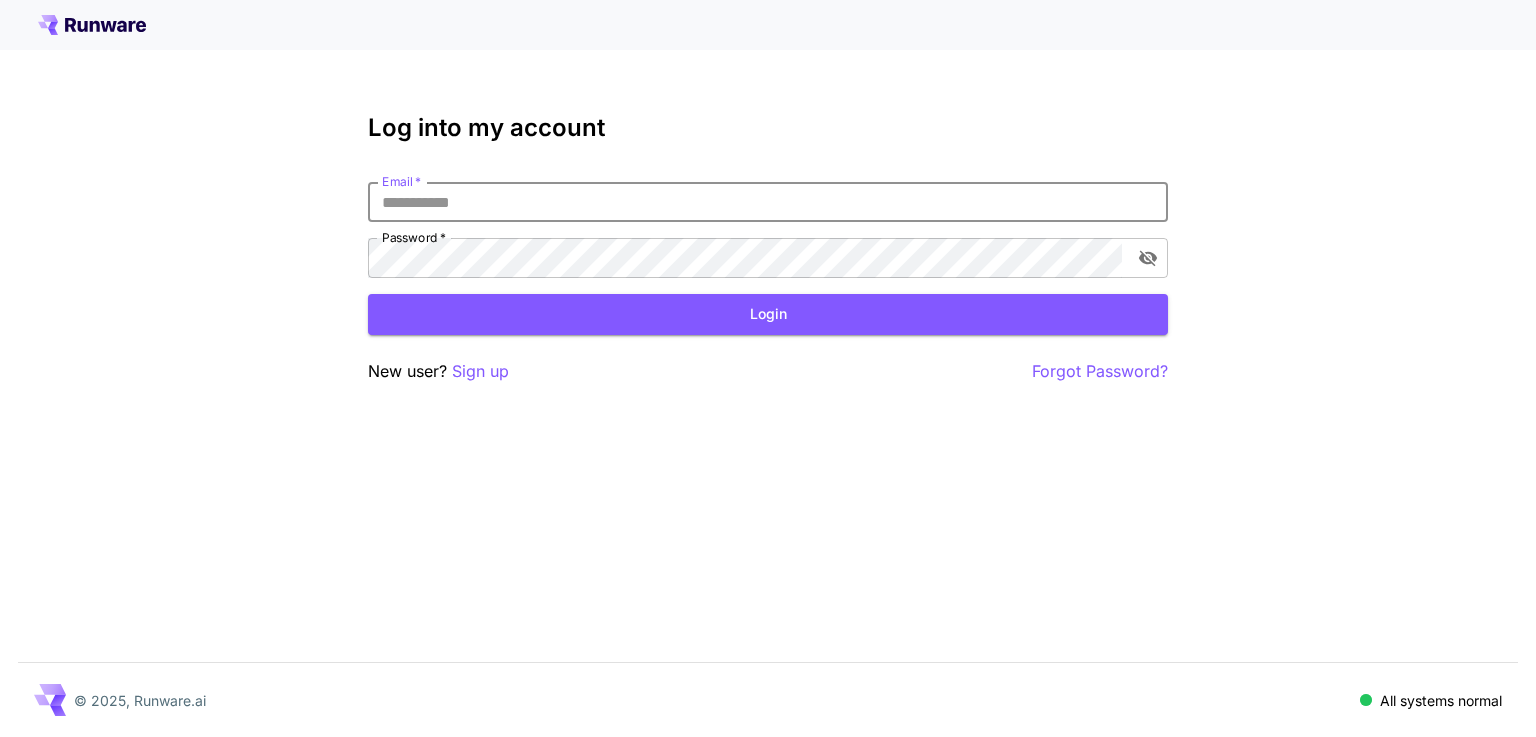click on "Email   *" at bounding box center (768, 202) 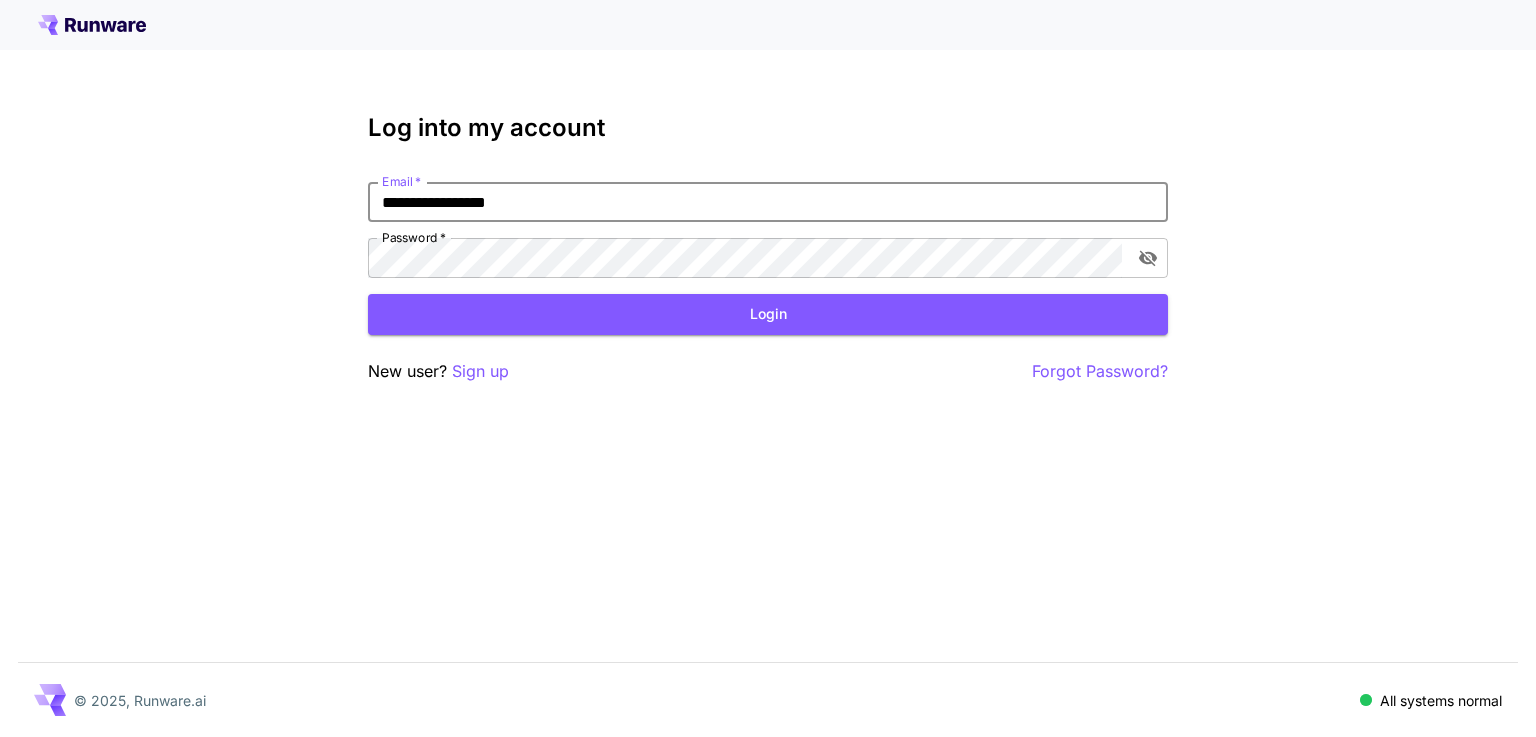 type on "**********" 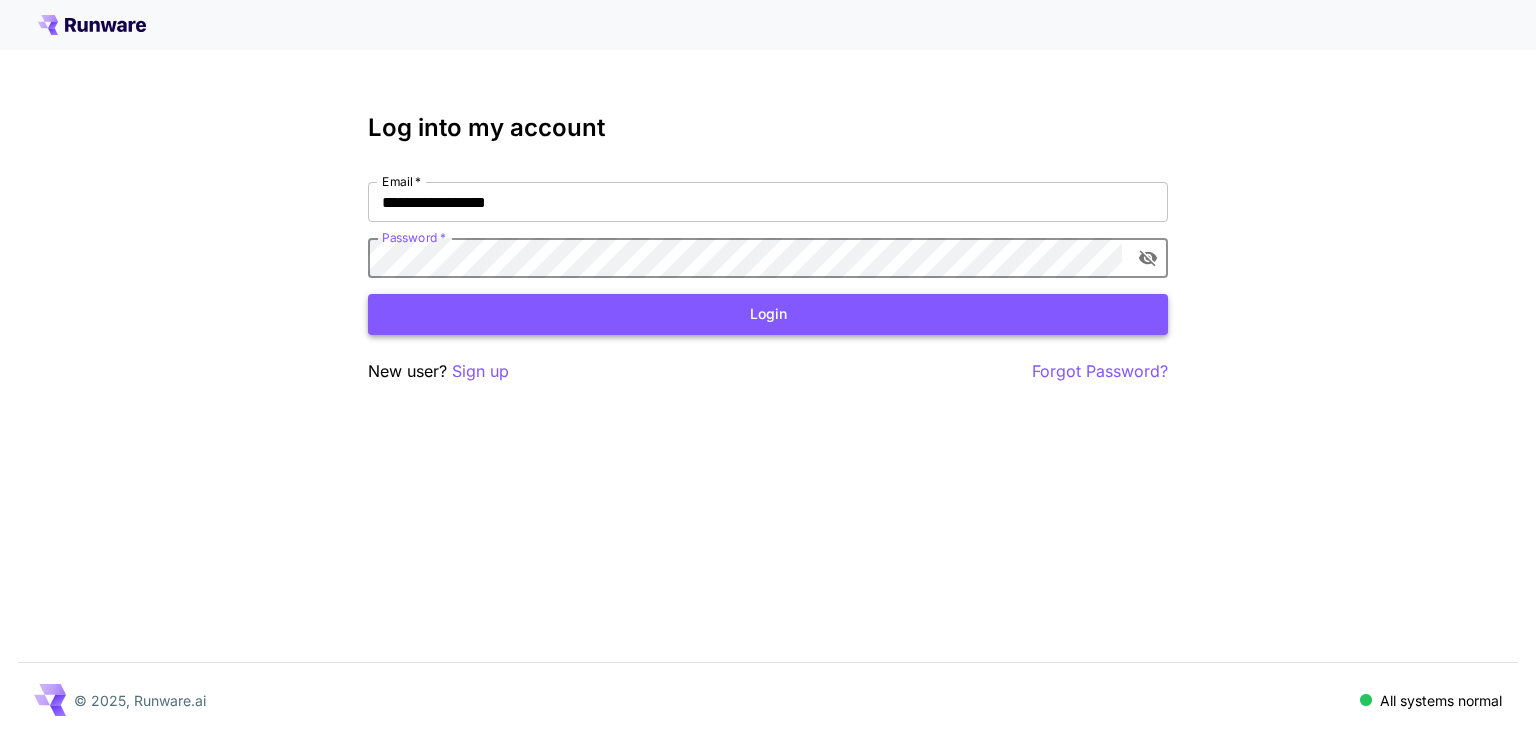 click on "Login" at bounding box center [768, 314] 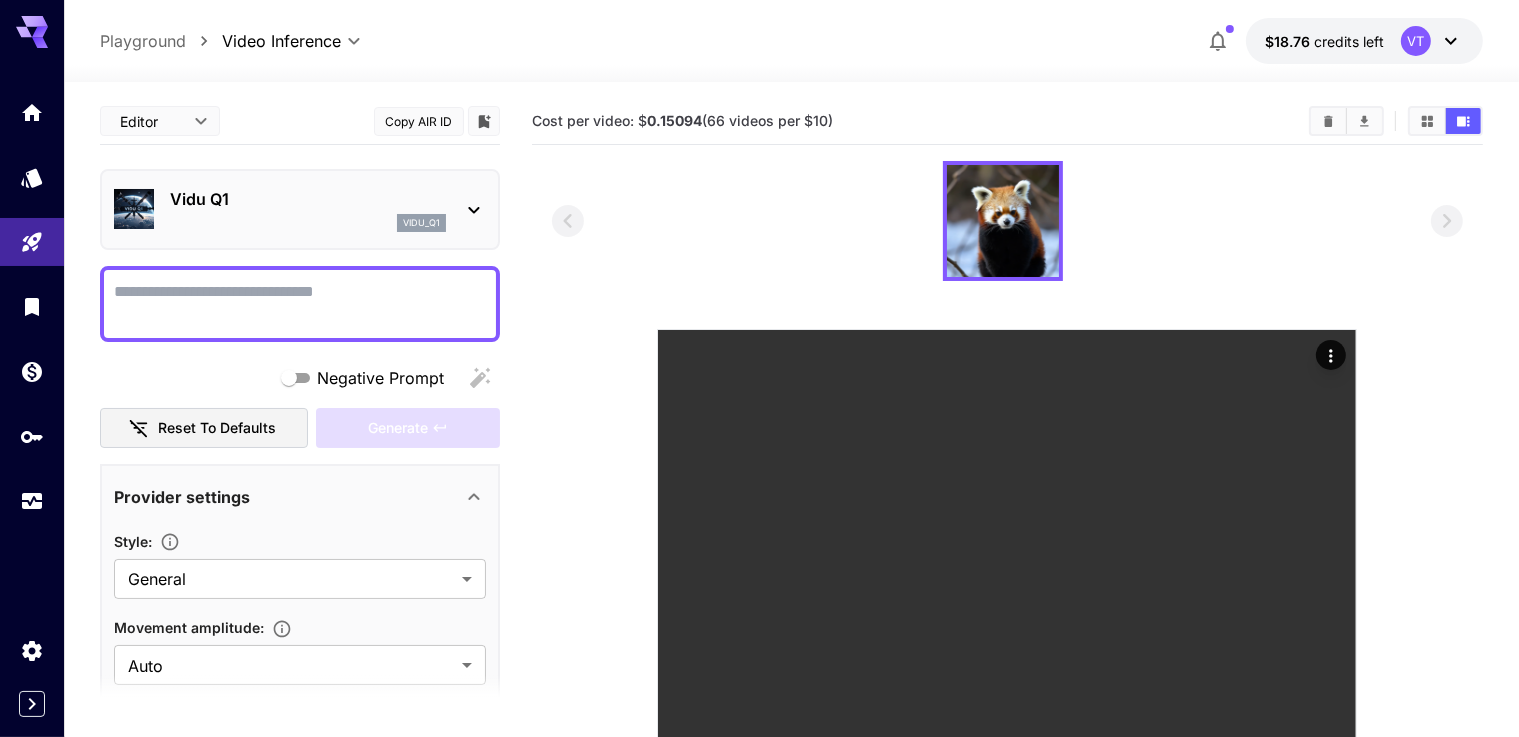 click on "Negative Prompt" at bounding box center (300, 304) 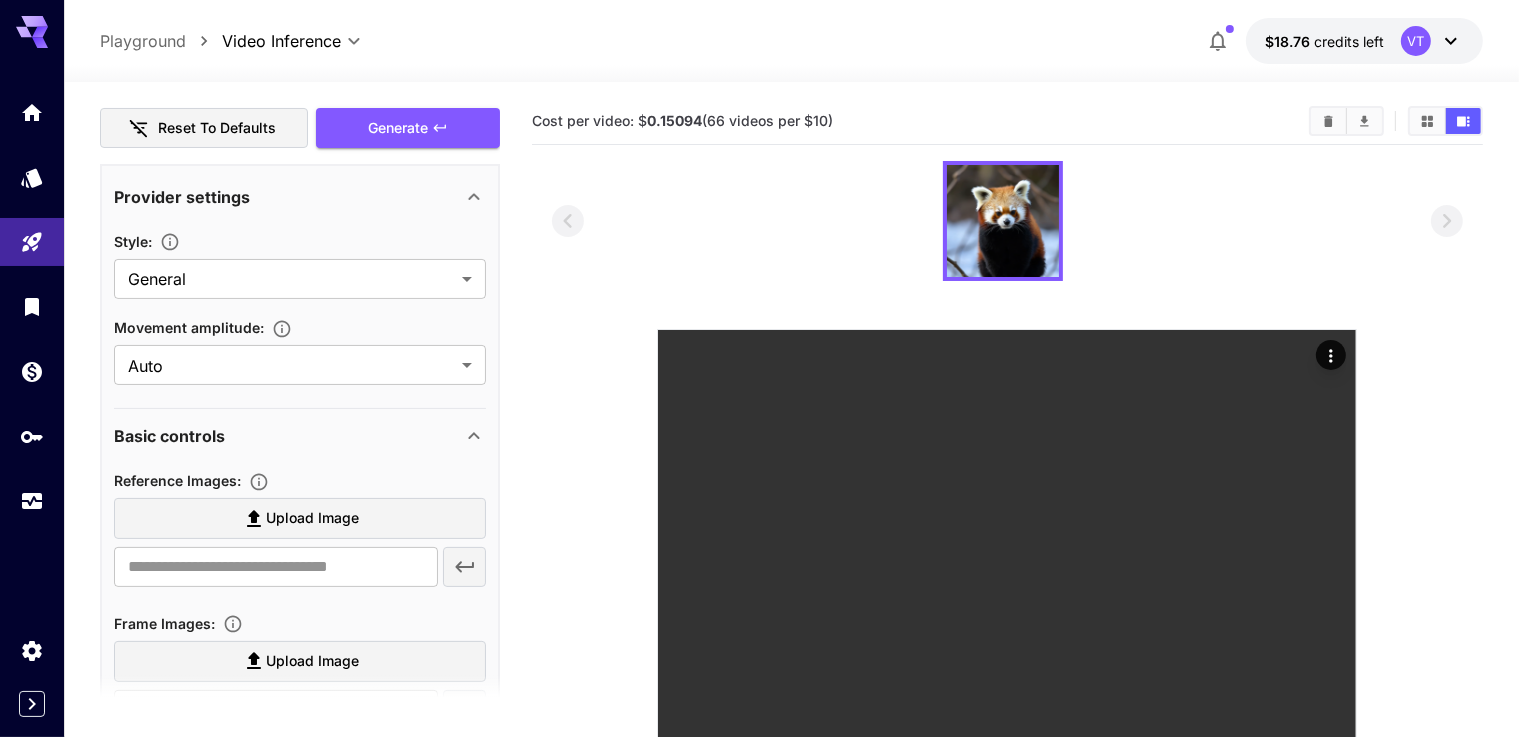 scroll, scrollTop: 400, scrollLeft: 0, axis: vertical 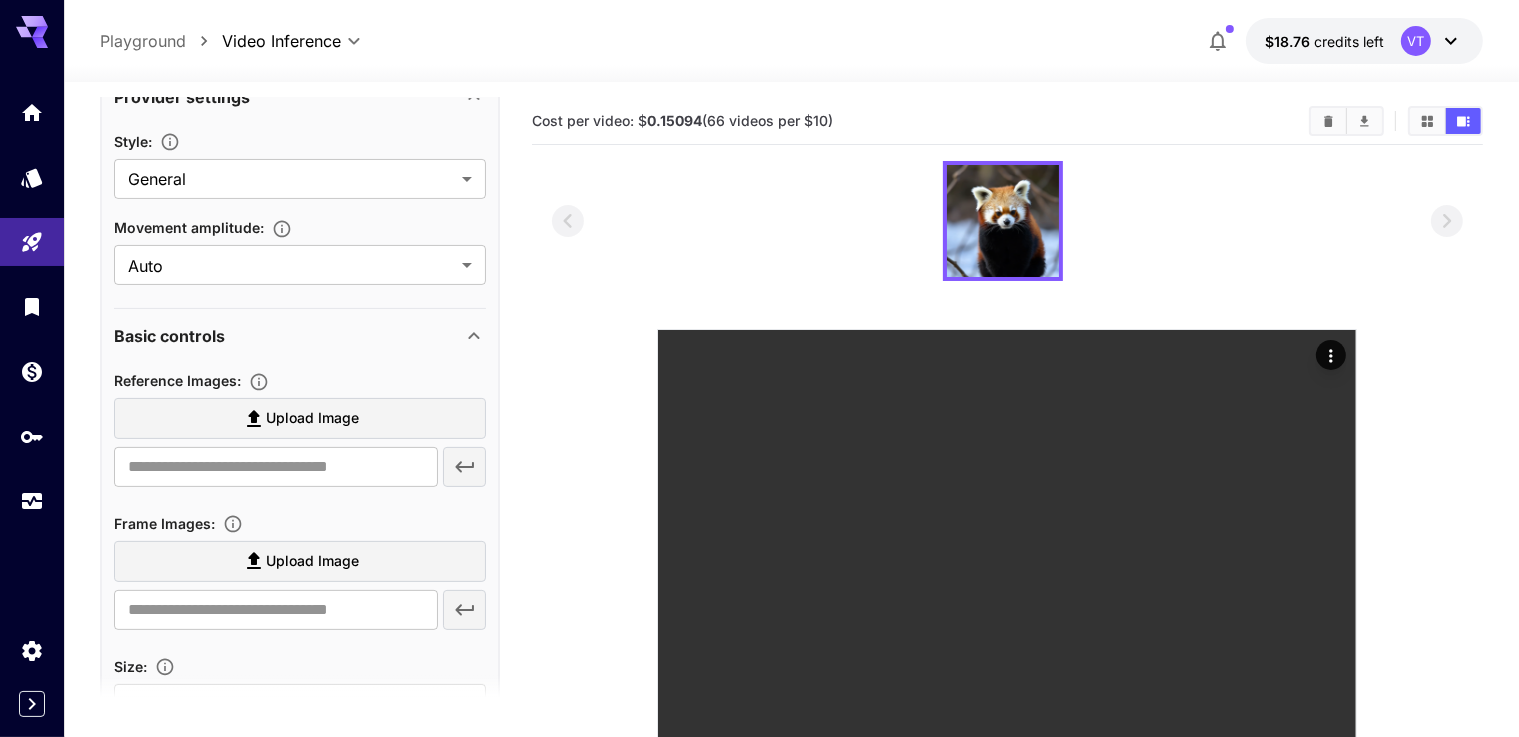 type on "**********" 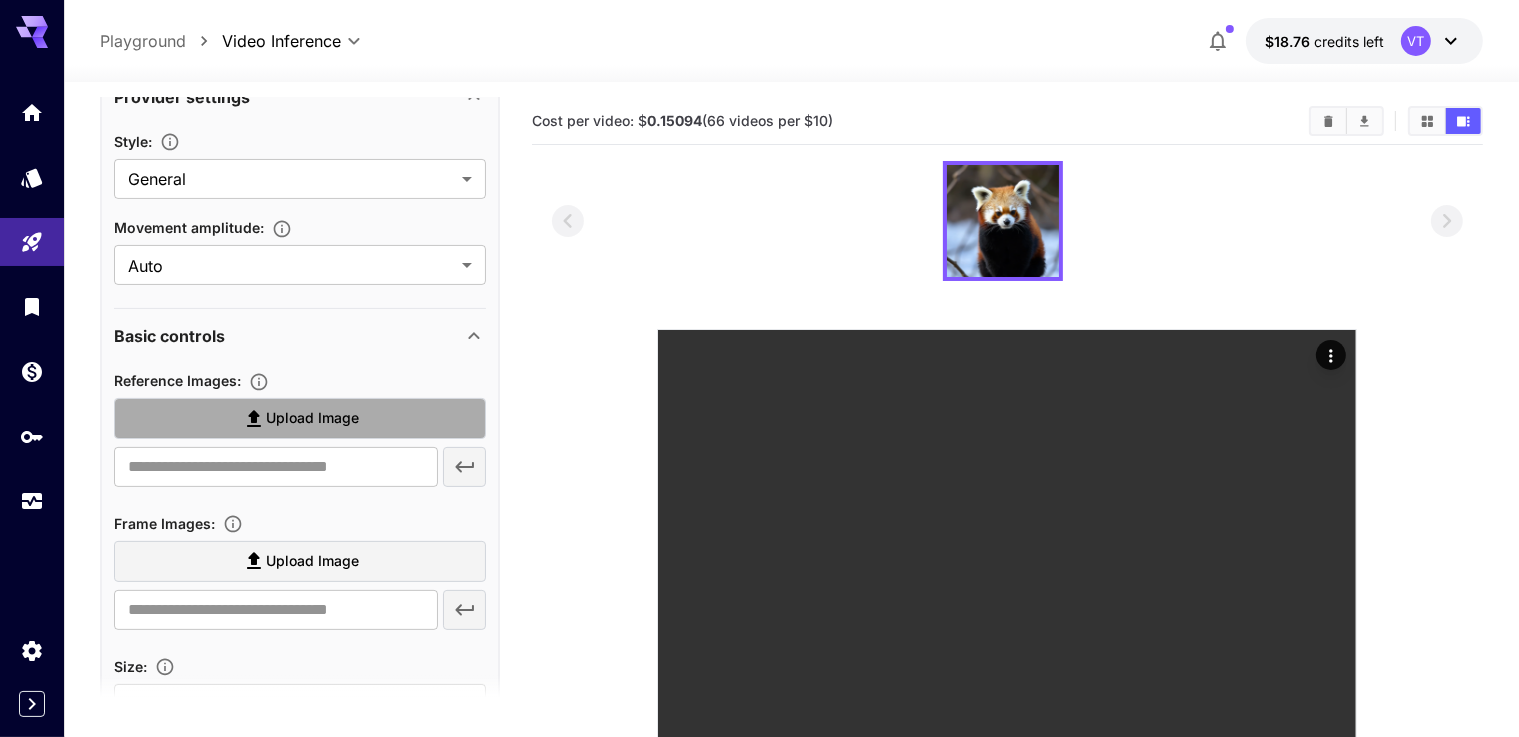 click on "Upload Image" at bounding box center (312, 418) 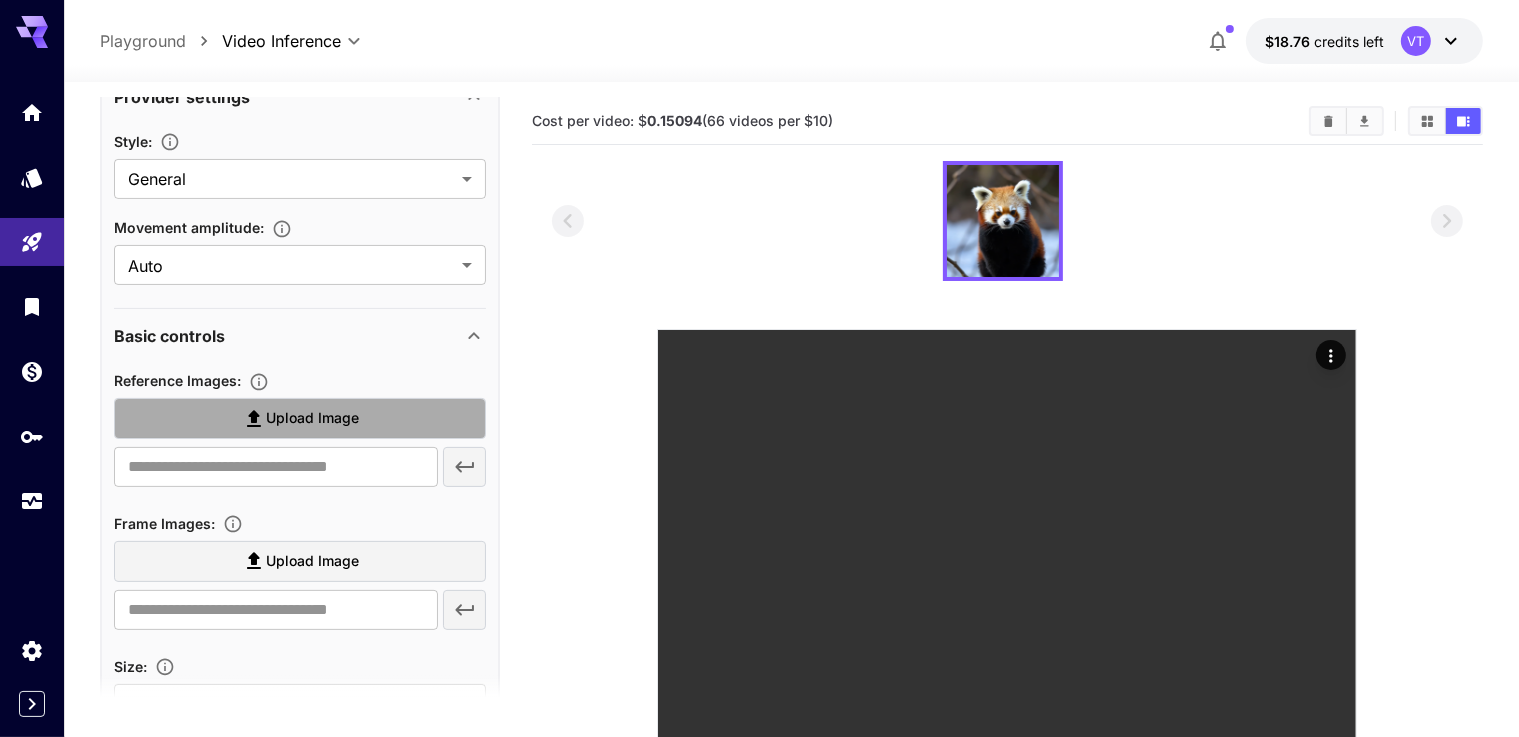 click on "Upload Image" at bounding box center (312, 418) 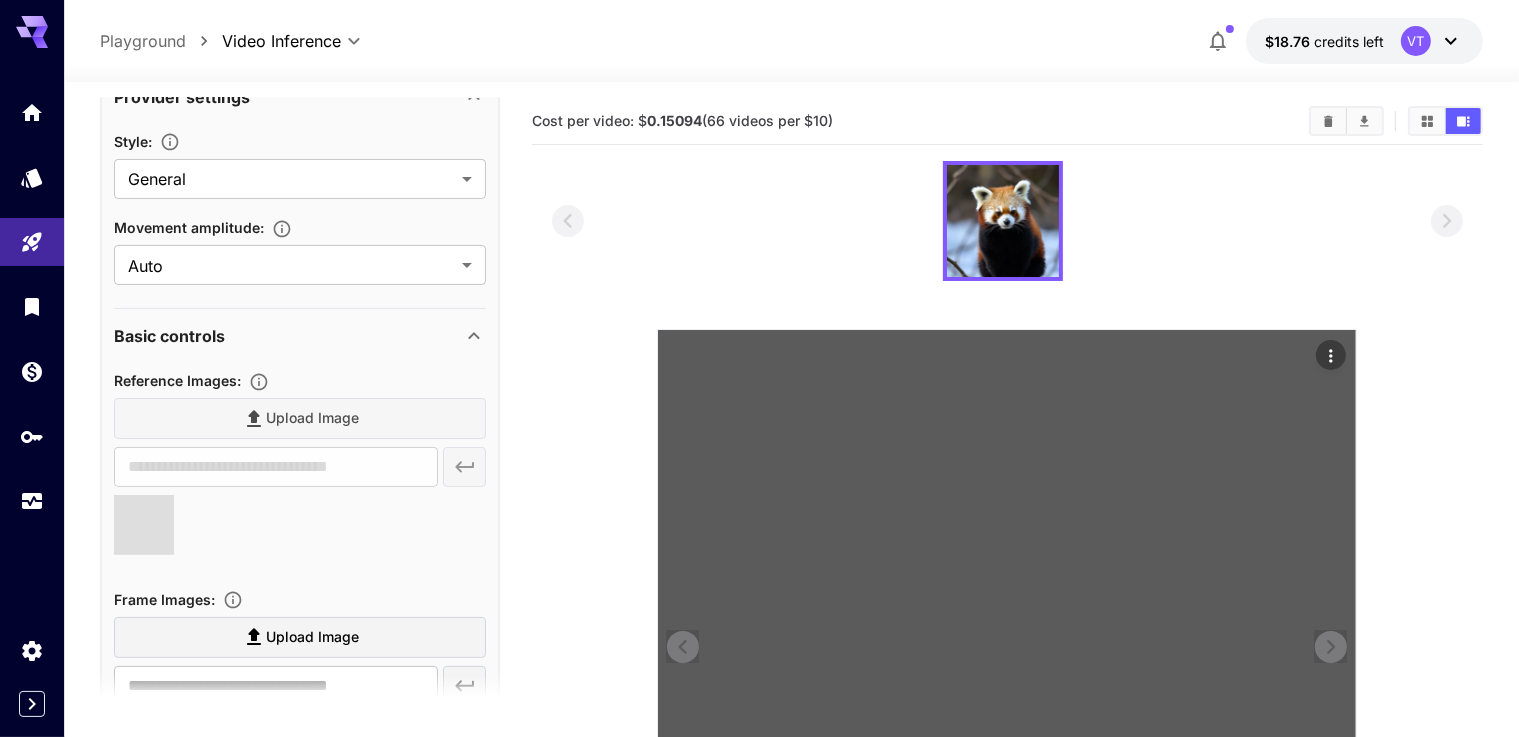 type on "**********" 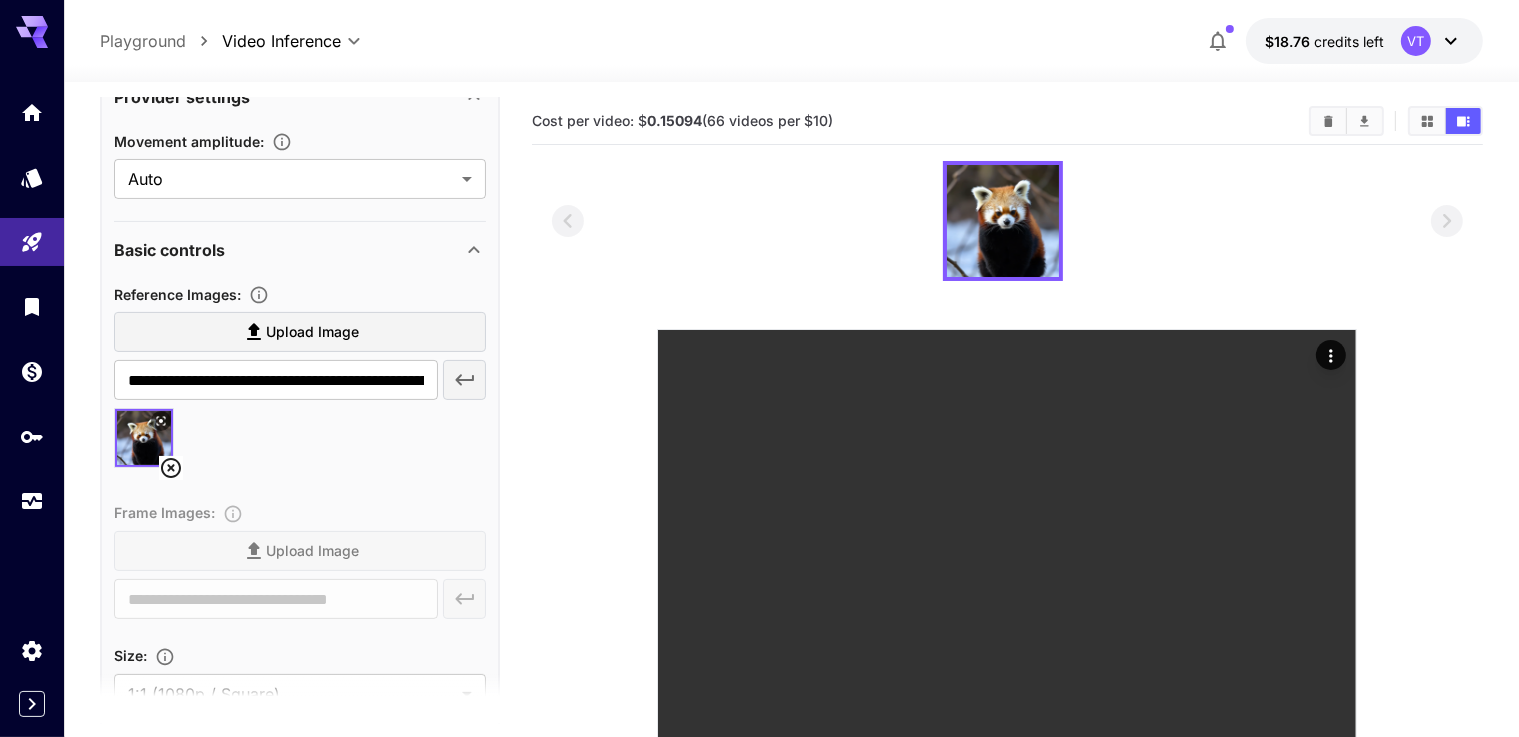 scroll, scrollTop: 100, scrollLeft: 0, axis: vertical 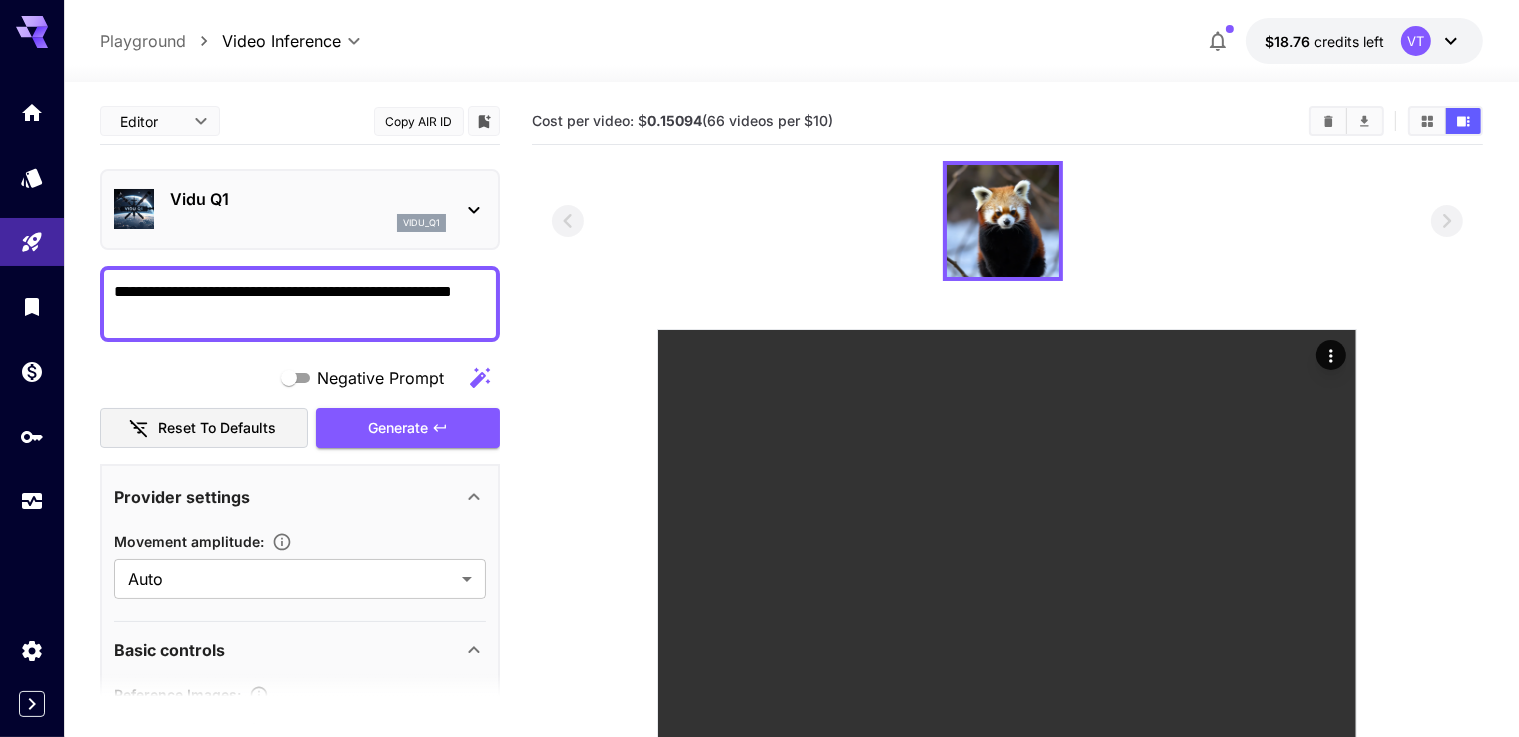 click on "Vidu Q1" at bounding box center (308, 199) 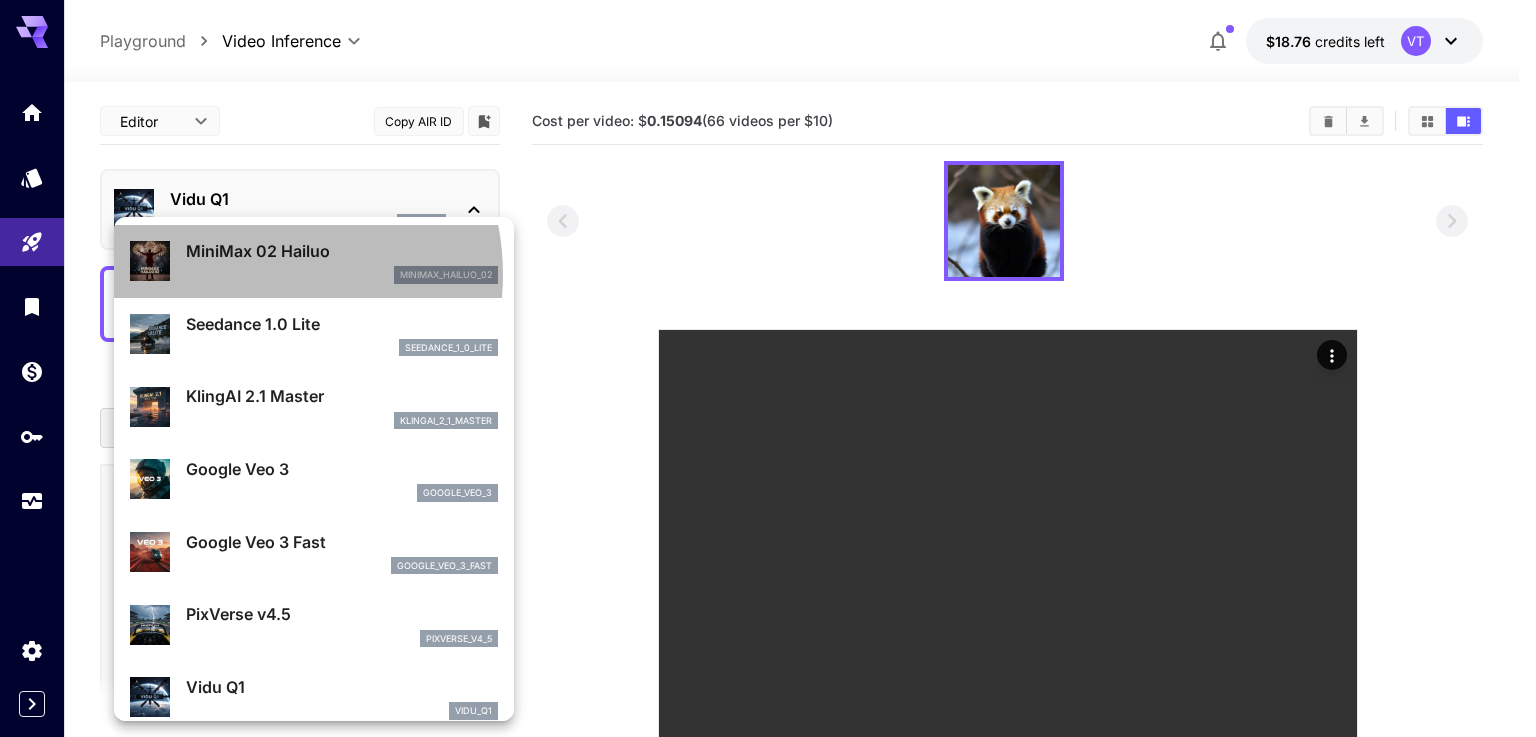click on "minimax_hailuo_02" at bounding box center [342, 275] 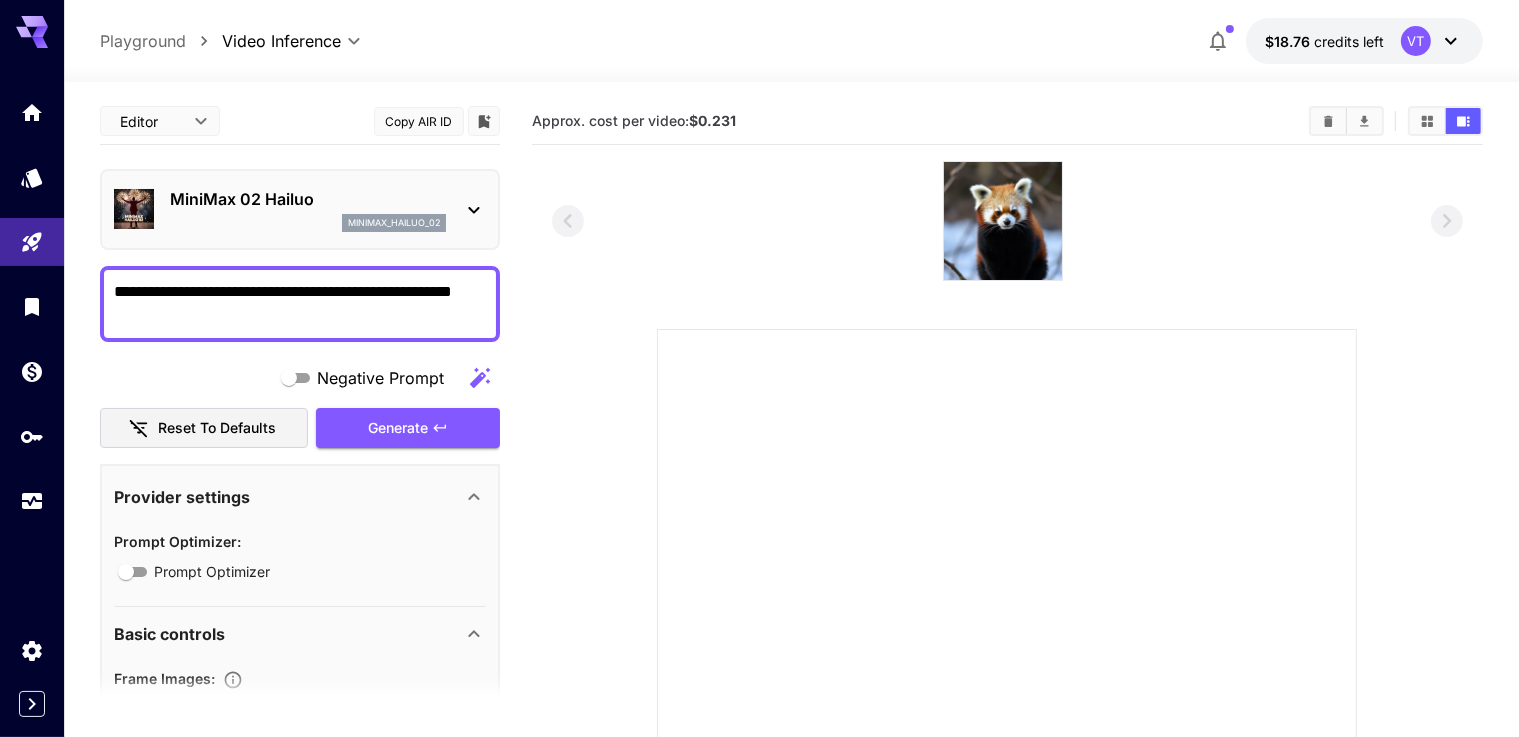 click on "MiniMax 02 Hailuo" at bounding box center (308, 199) 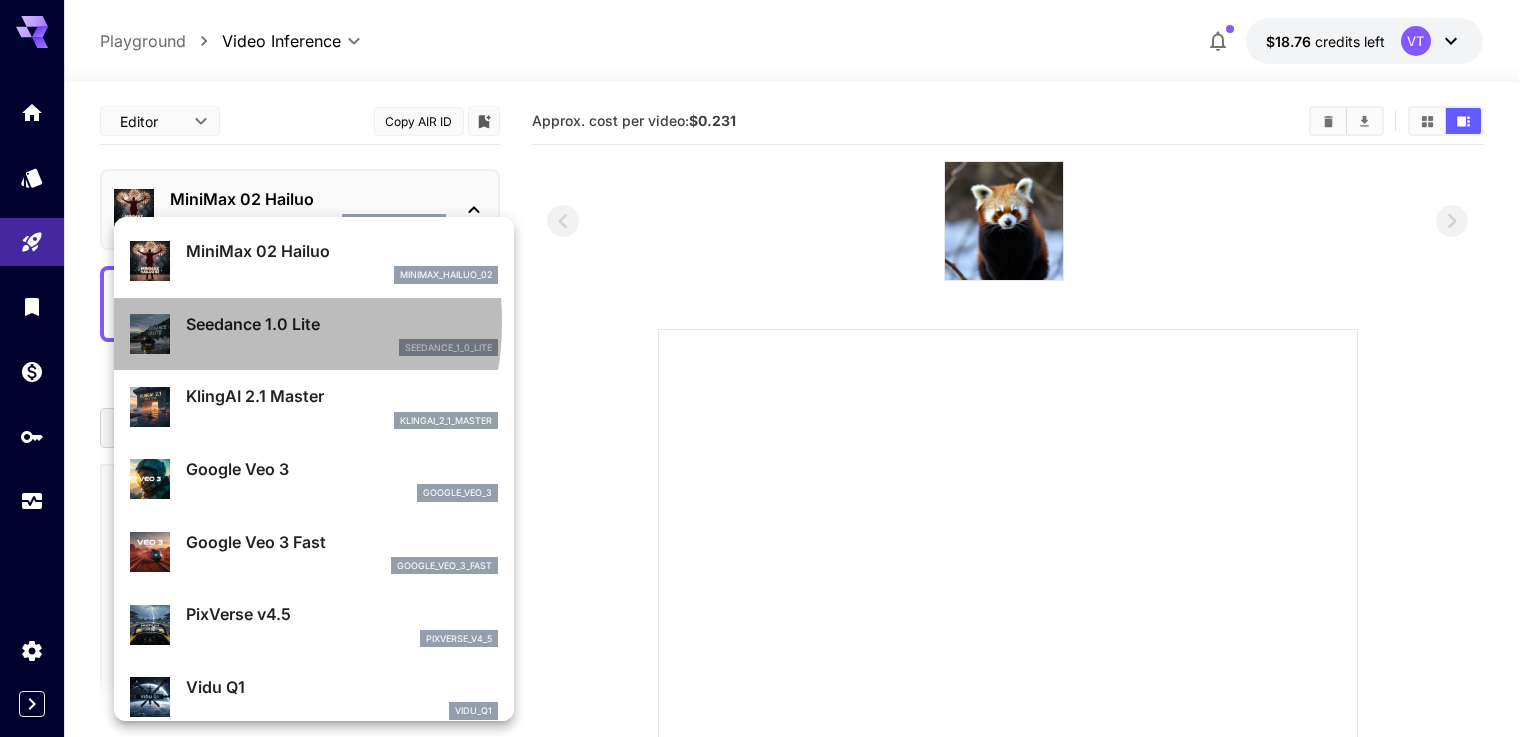 click on "Seedance 1.0 Lite" at bounding box center [342, 324] 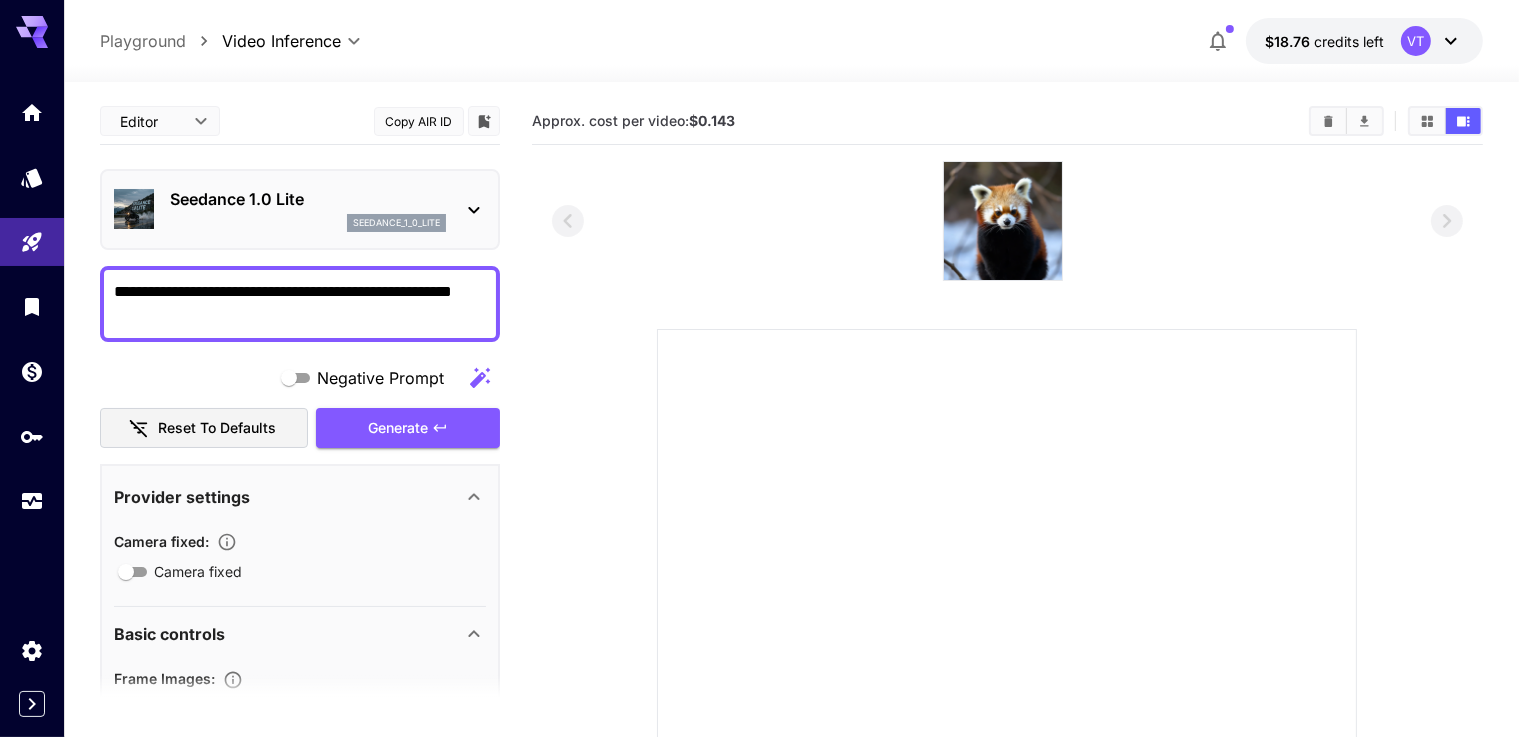 click on "seedance_1_0_lite" at bounding box center [308, 223] 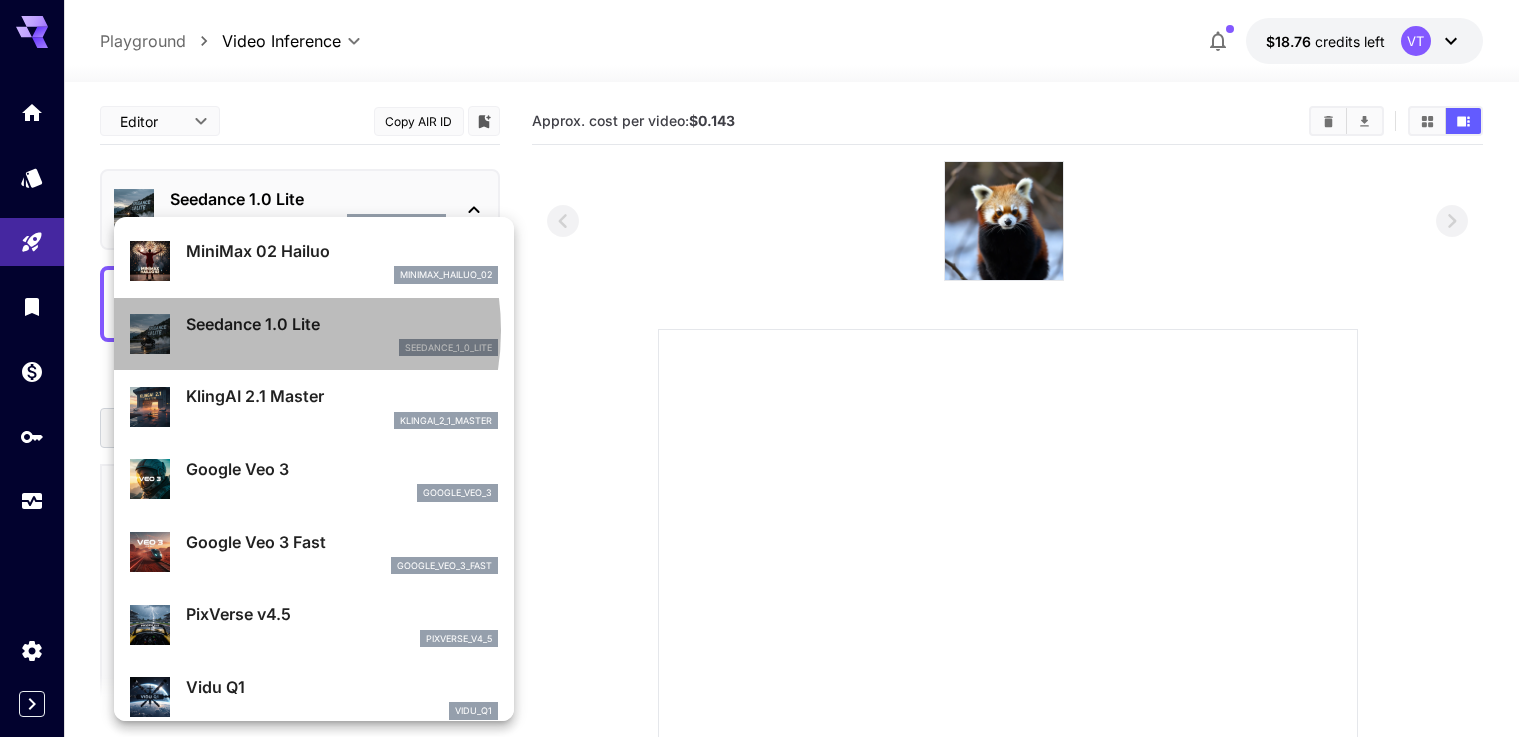 click on "Seedance 1.0 Lite" at bounding box center [342, 324] 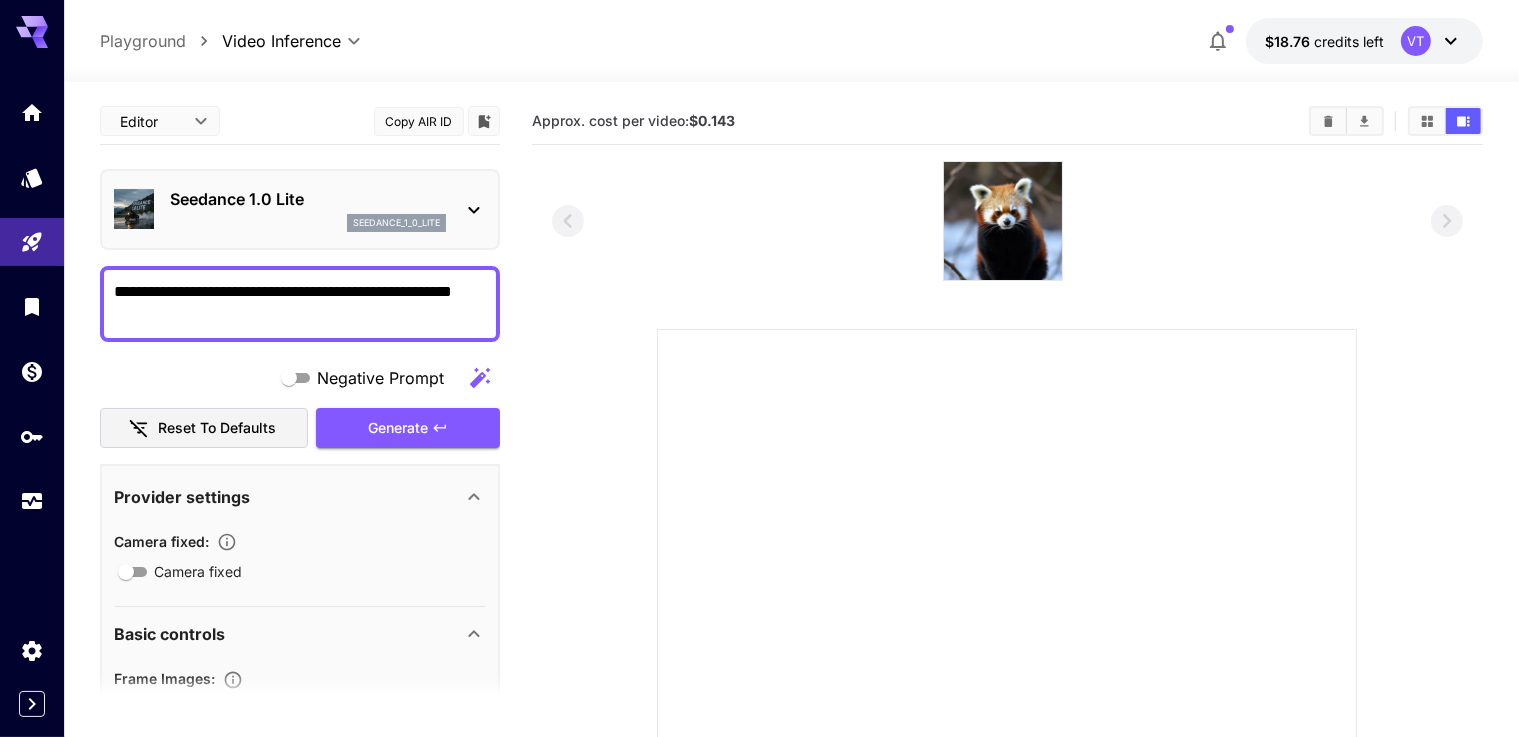 click on "seedance_1_0_lite" at bounding box center (308, 223) 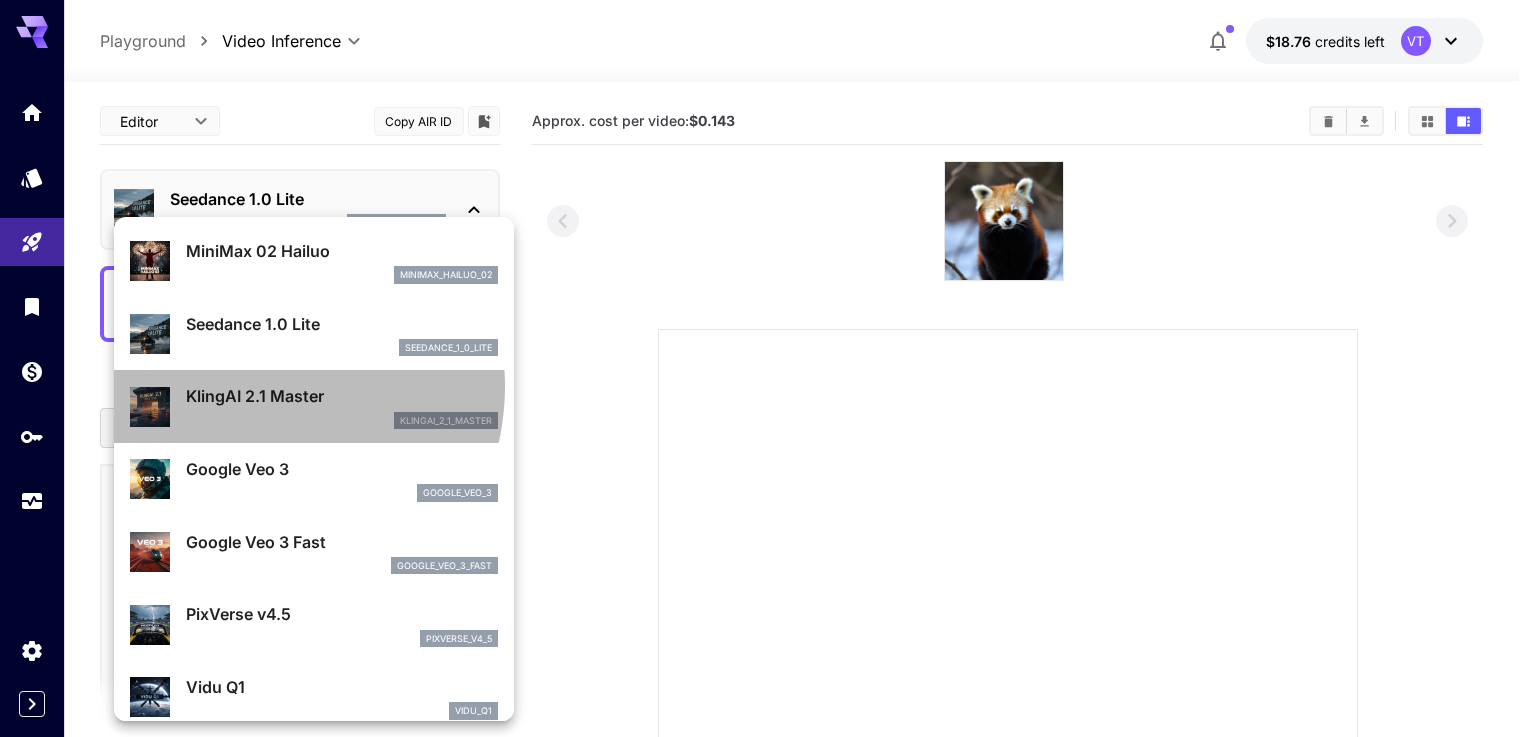 click on "KlingAI 2.1 Master" at bounding box center [342, 396] 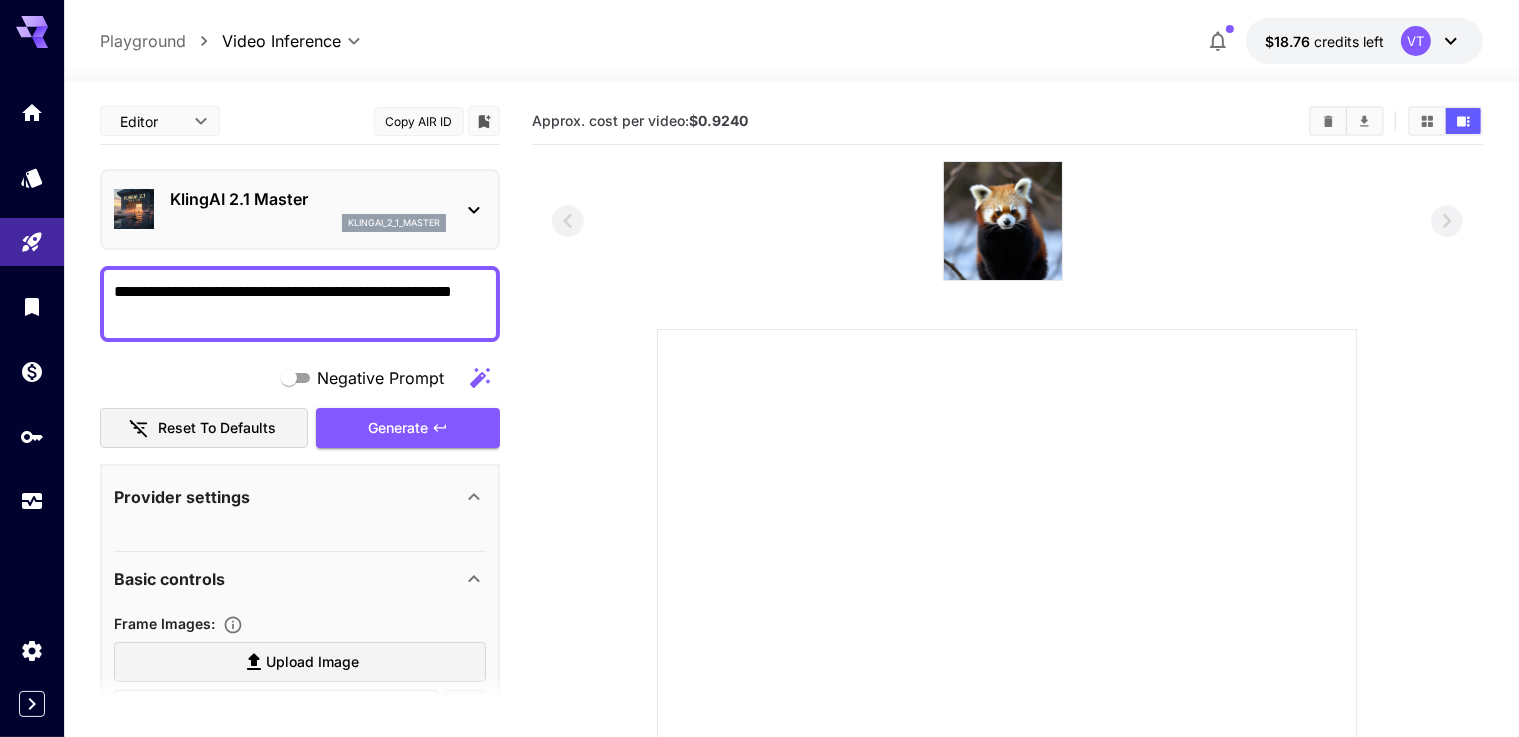 click on "KlingAI 2.1 Master klingai_2_1_master" at bounding box center (308, 209) 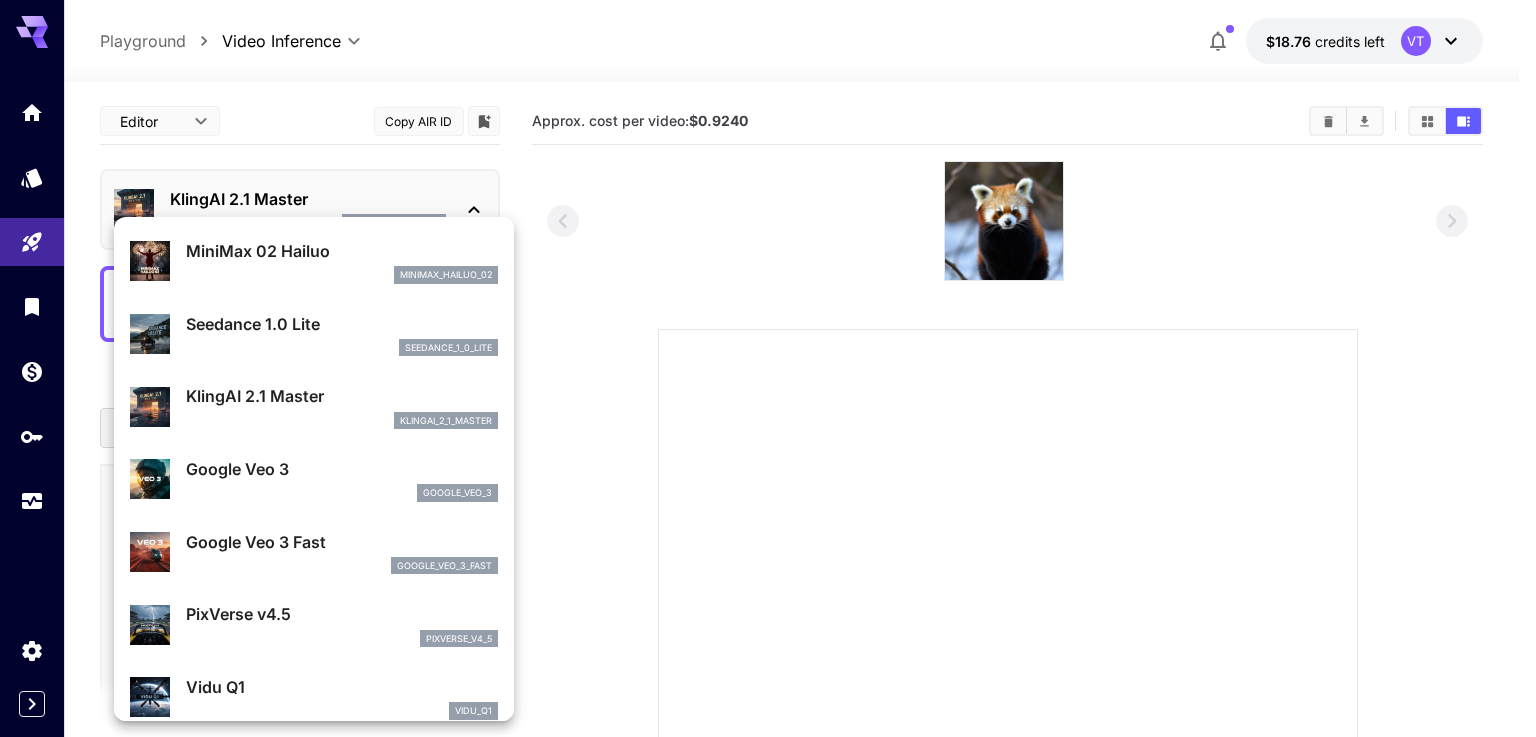 click on "Google Veo 3" at bounding box center [342, 469] 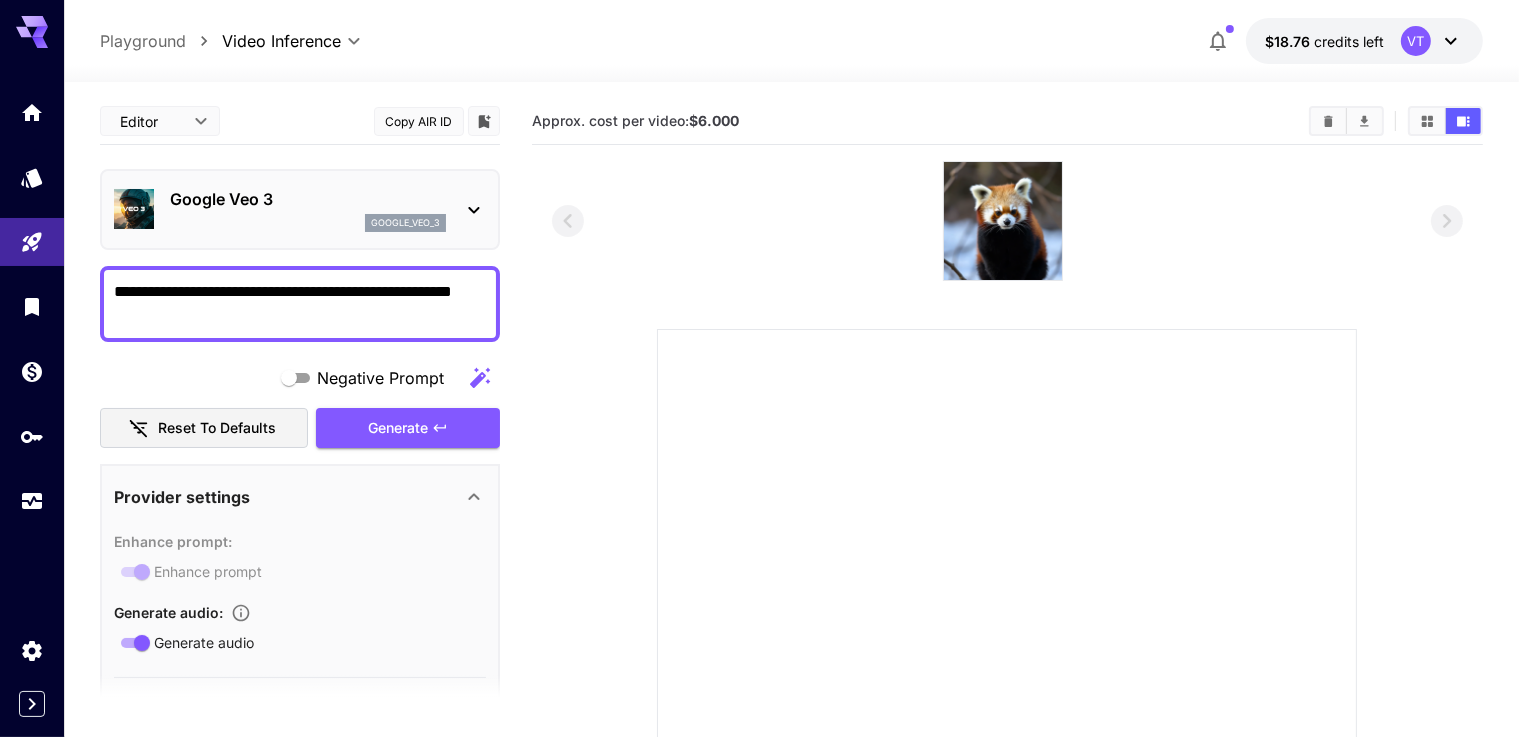 click on "google_veo_3" at bounding box center [308, 223] 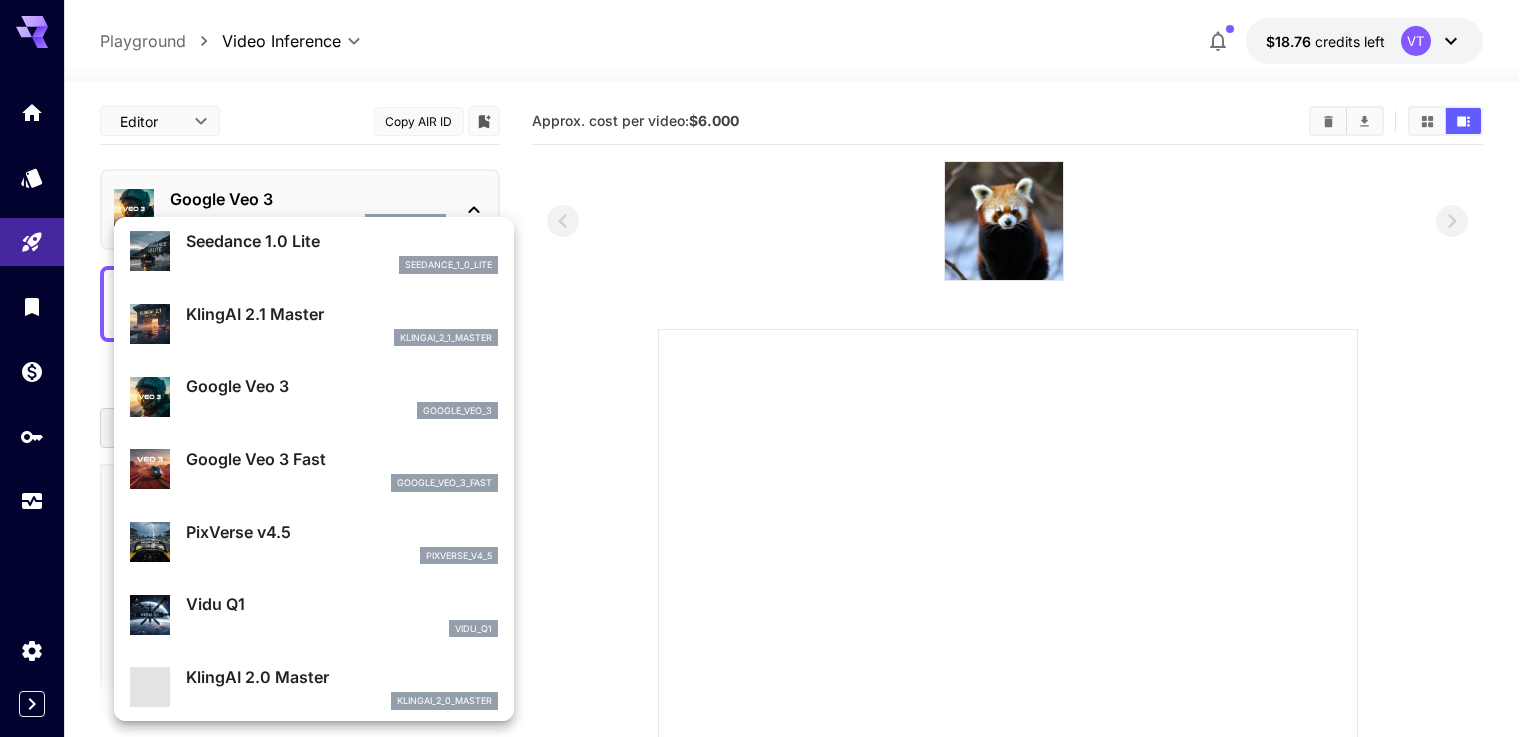 scroll, scrollTop: 100, scrollLeft: 0, axis: vertical 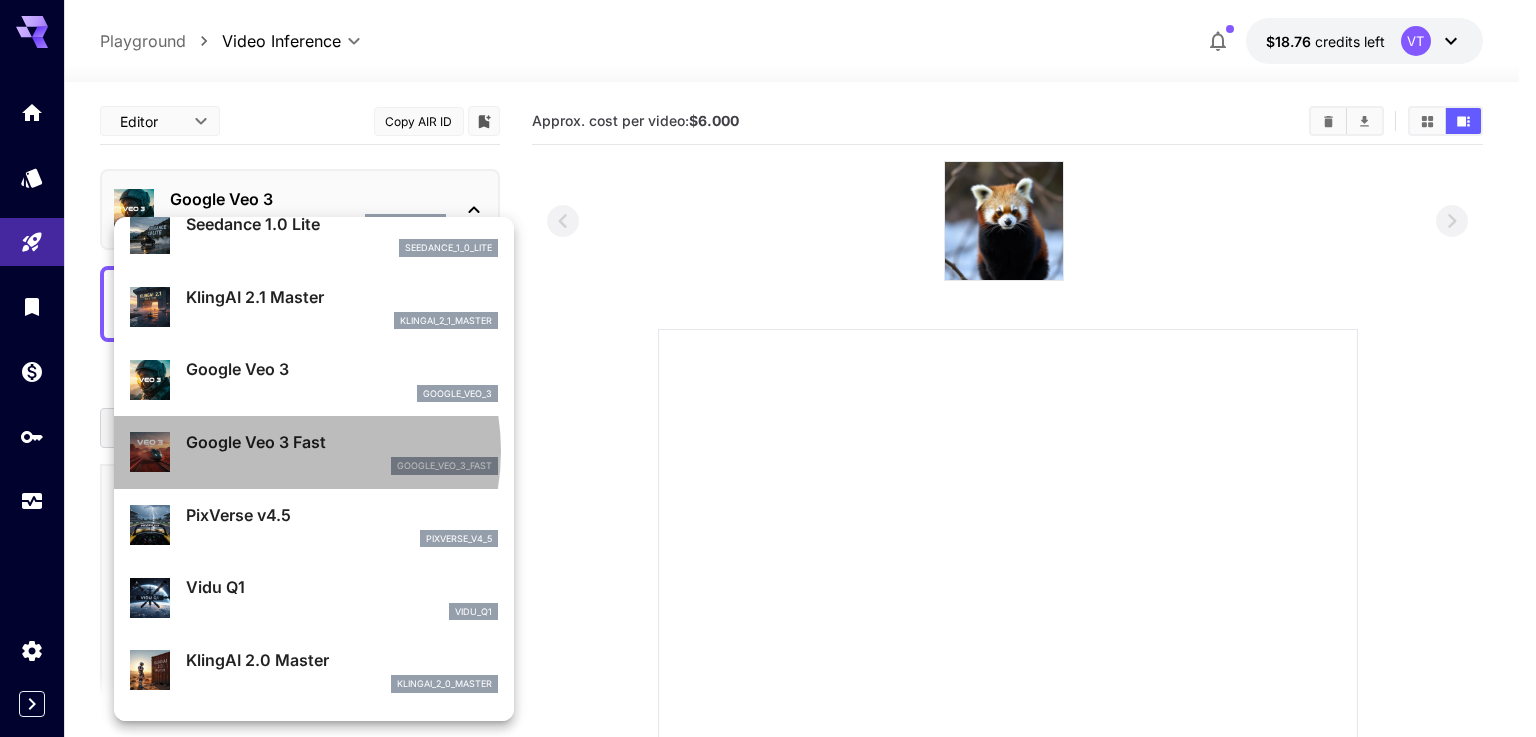 click on "Google Veo 3 Fast" at bounding box center [342, 442] 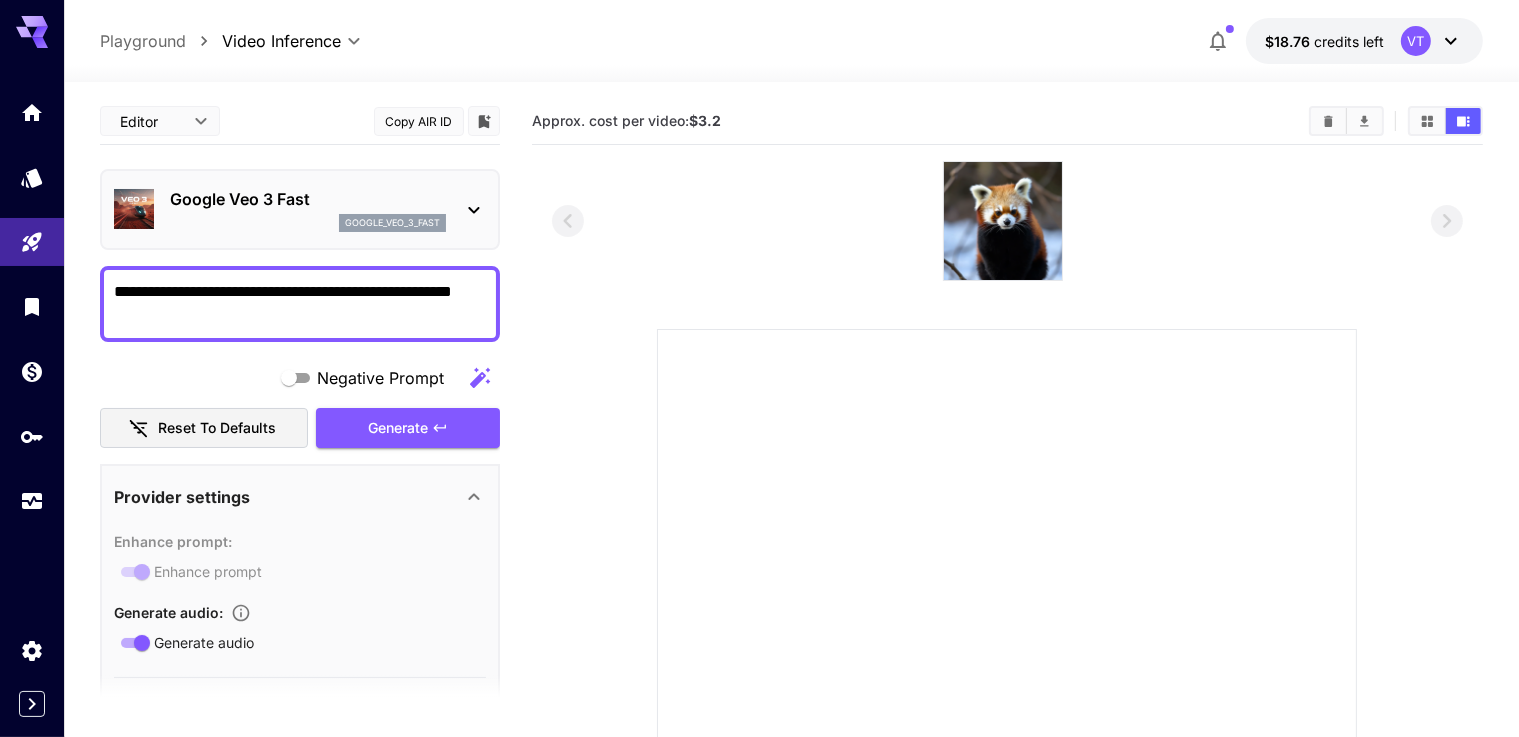 click on "Google Veo 3 Fast" at bounding box center (308, 199) 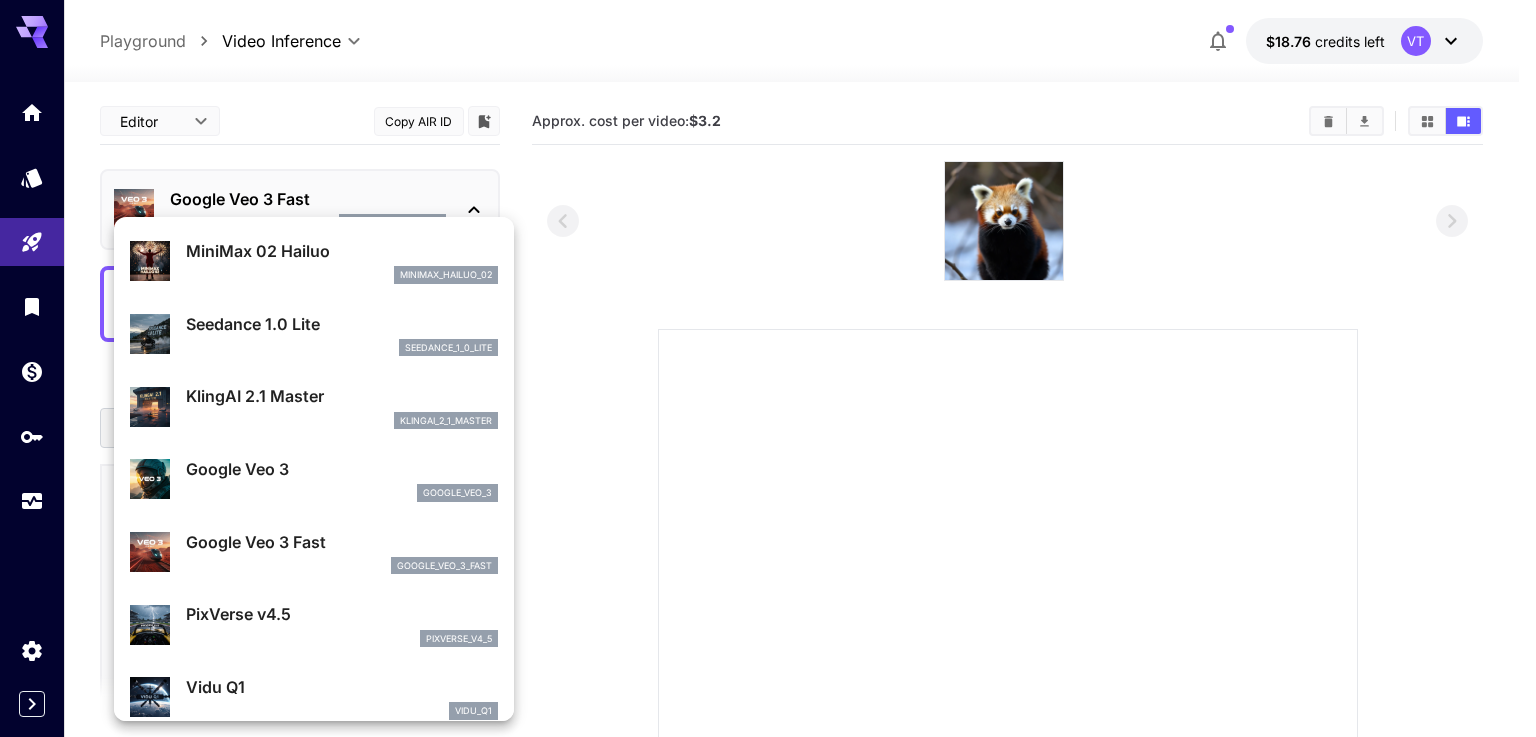 click on "google_veo_3_fast" at bounding box center [342, 566] 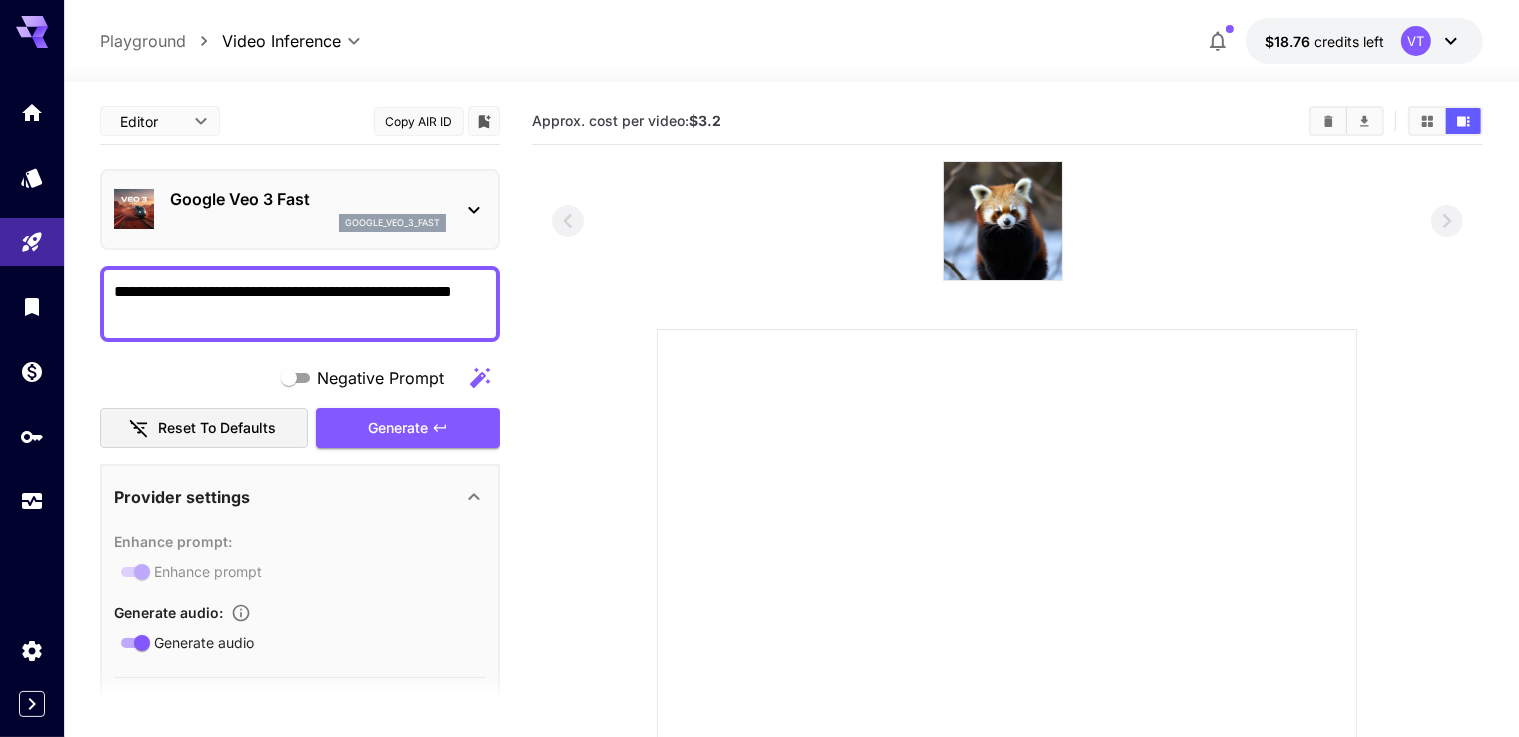 click on "google_veo_3_fast" at bounding box center [308, 223] 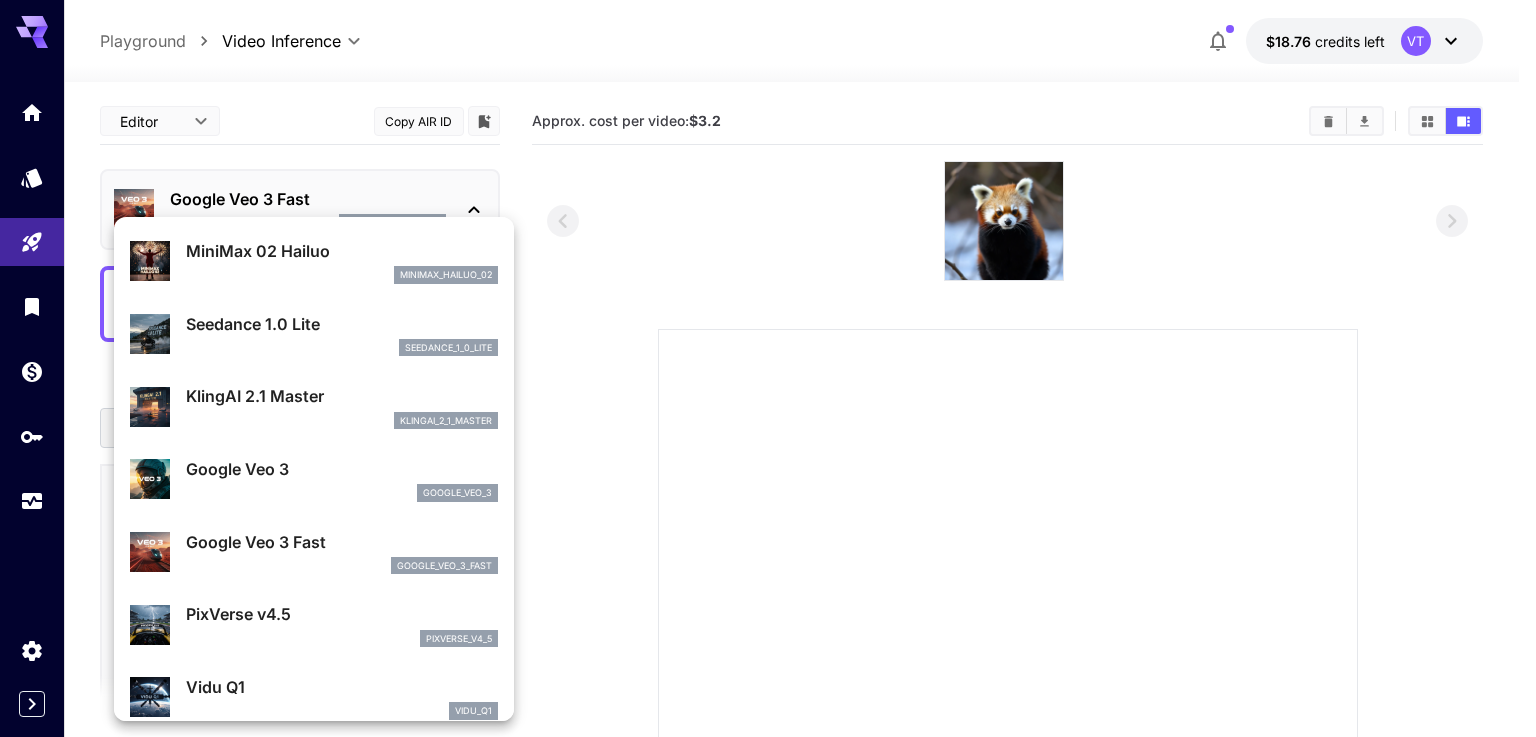 scroll, scrollTop: 100, scrollLeft: 0, axis: vertical 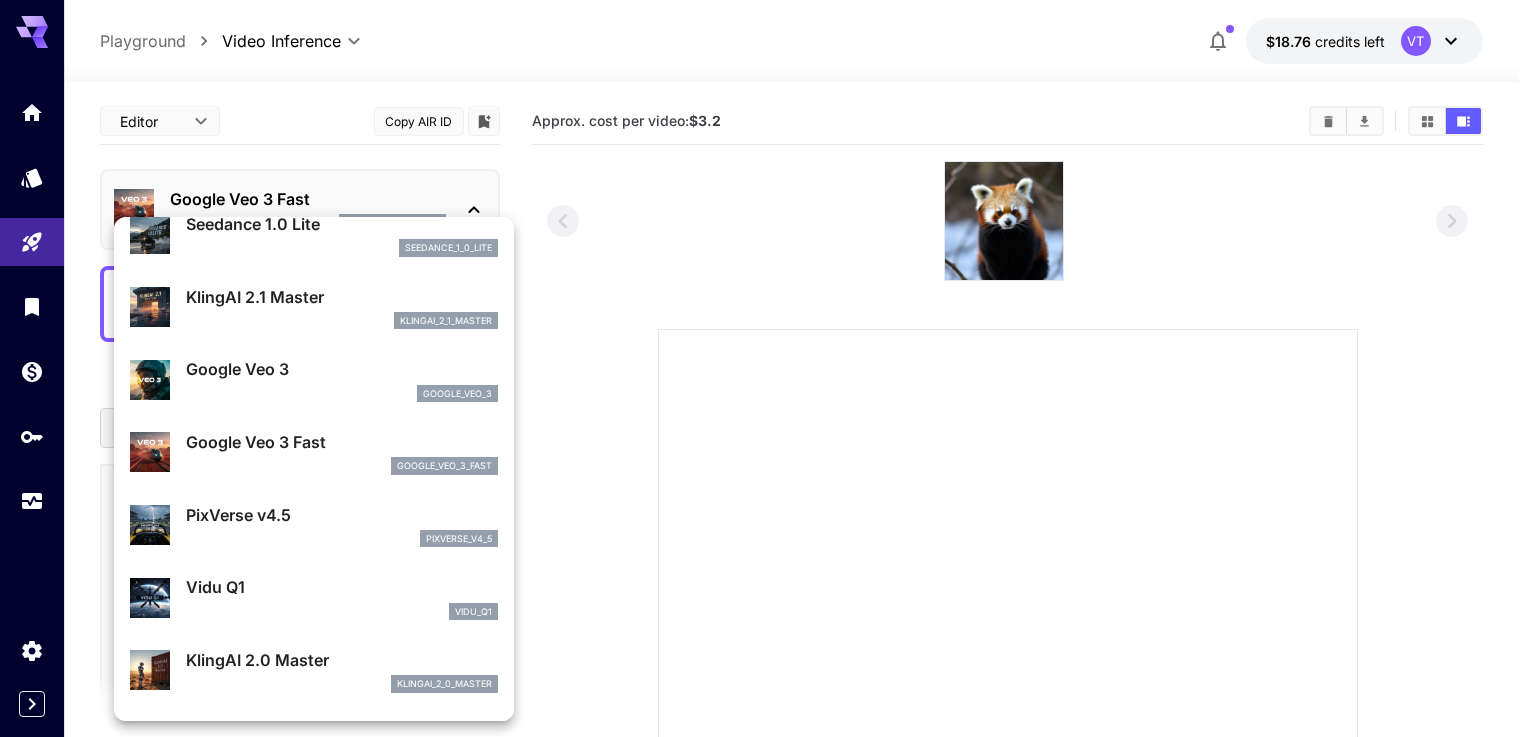 click on "Google Veo 3 Fast" at bounding box center (342, 442) 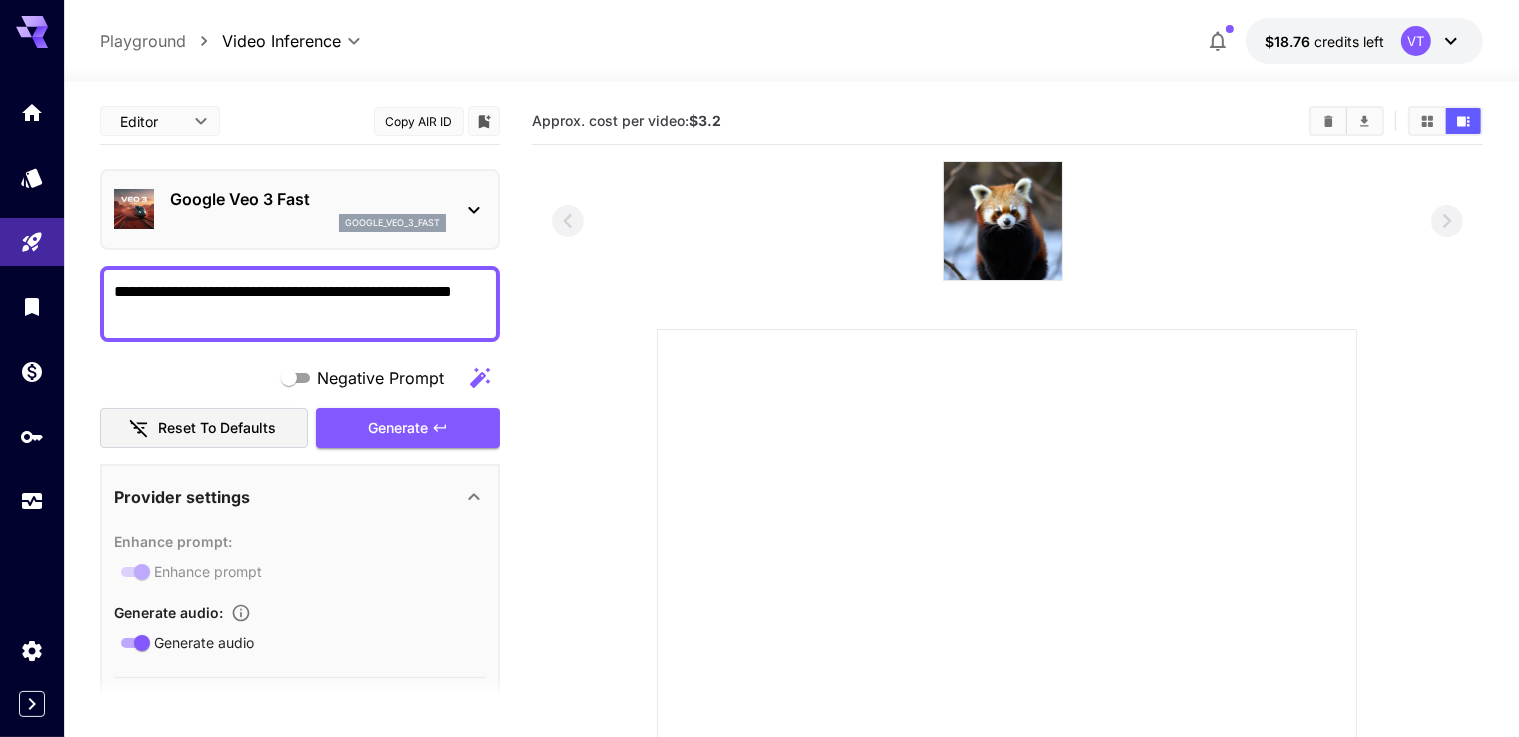 click on "Google Veo 3 Fast" at bounding box center [308, 199] 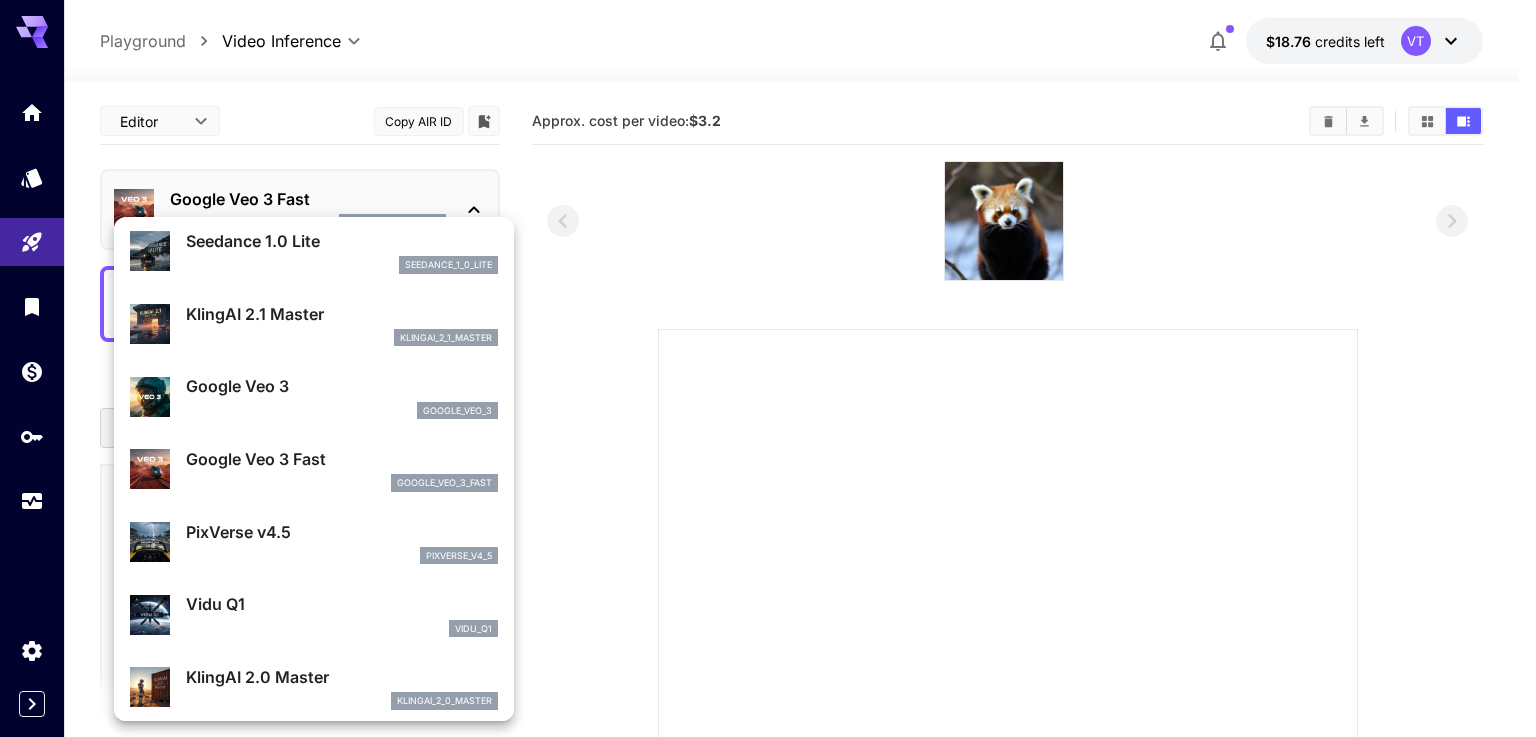 scroll, scrollTop: 100, scrollLeft: 0, axis: vertical 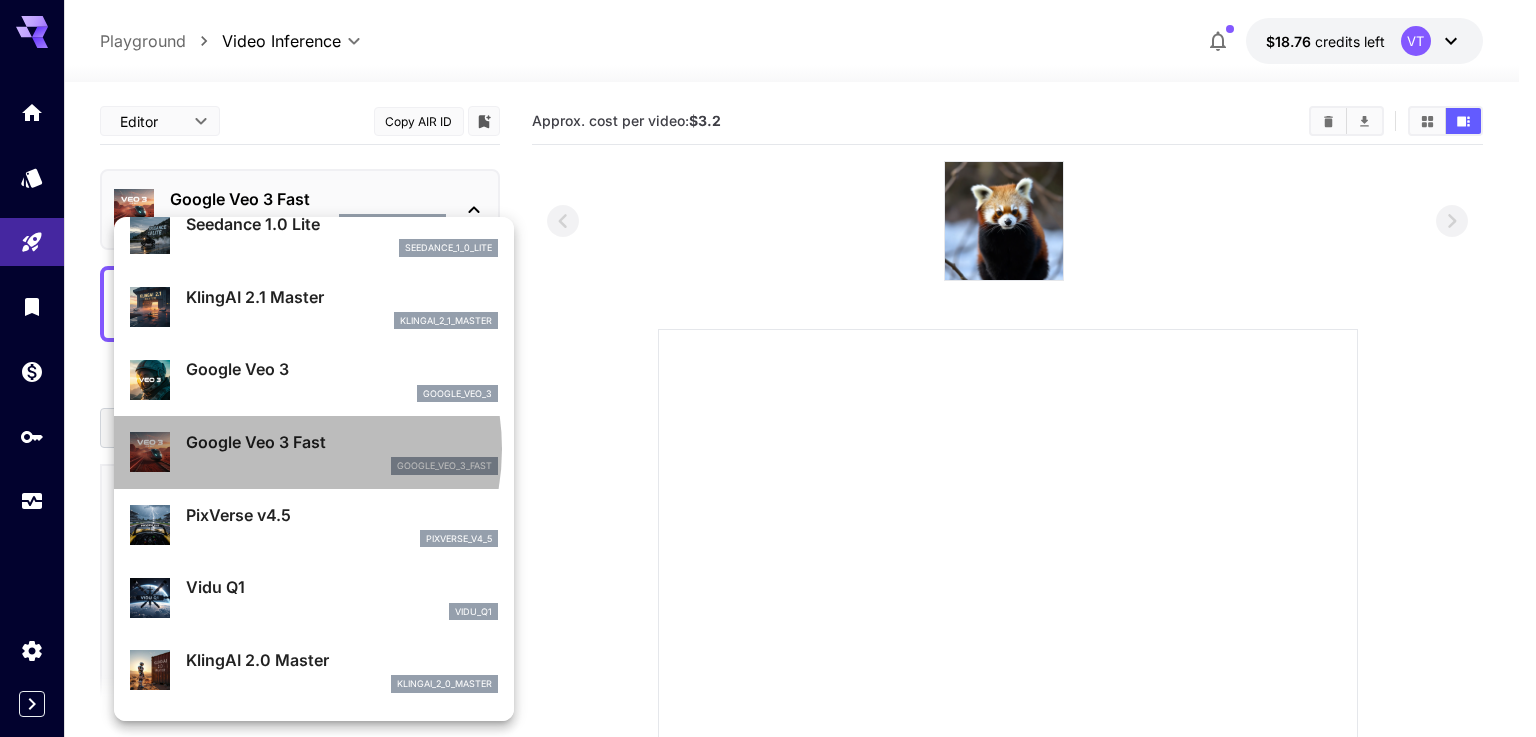 click on "Google Veo 3 Fast" at bounding box center (342, 442) 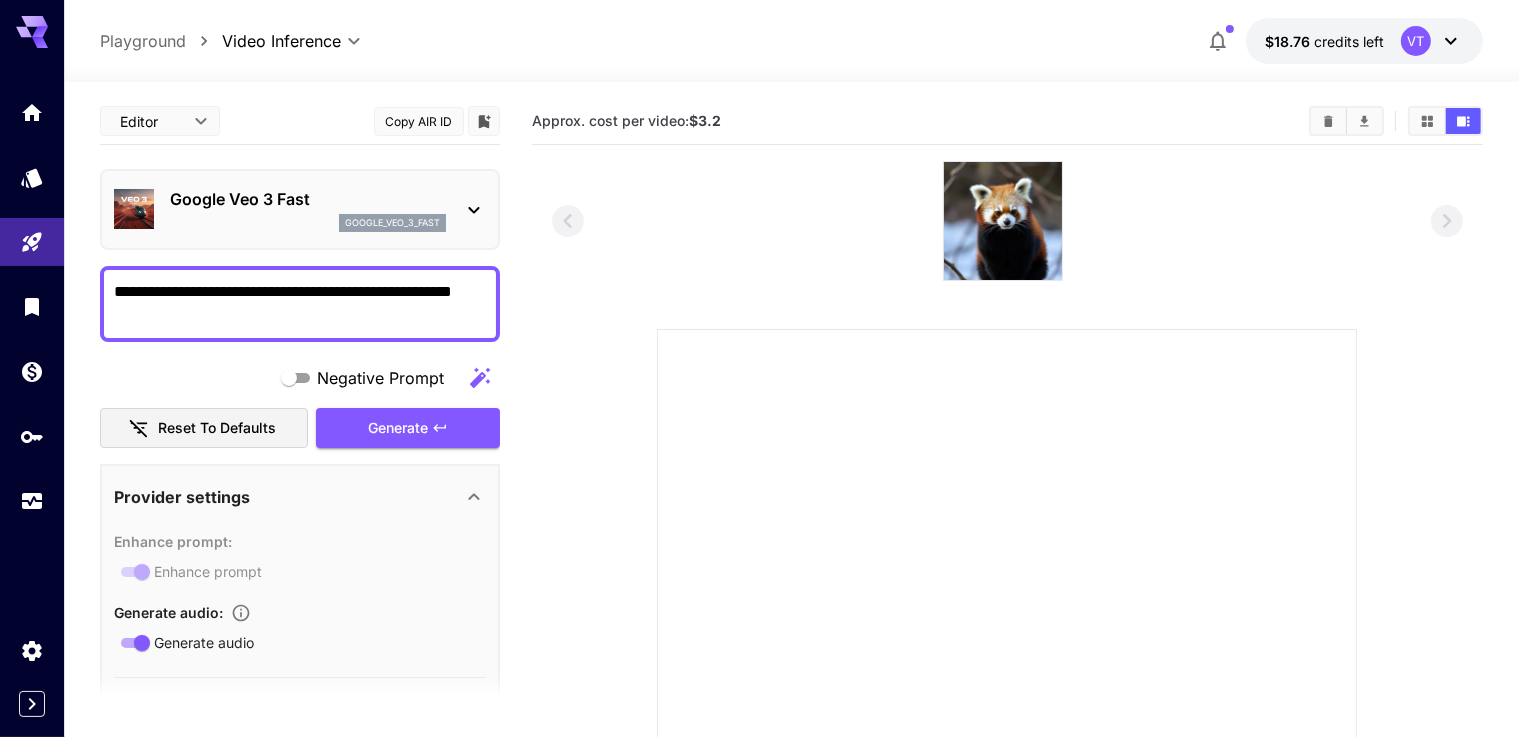 click on "Google Veo 3 Fast" at bounding box center (308, 199) 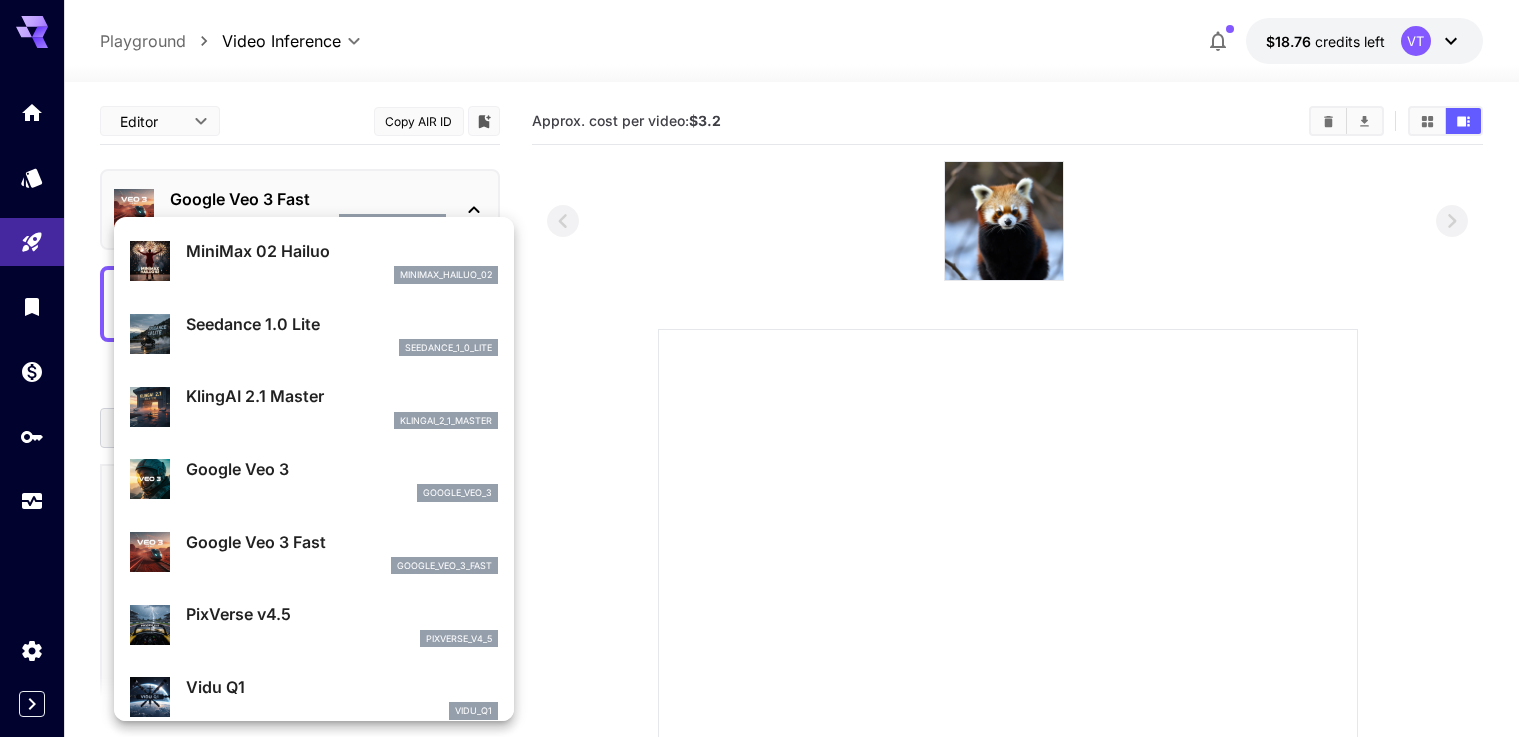 scroll, scrollTop: 100, scrollLeft: 0, axis: vertical 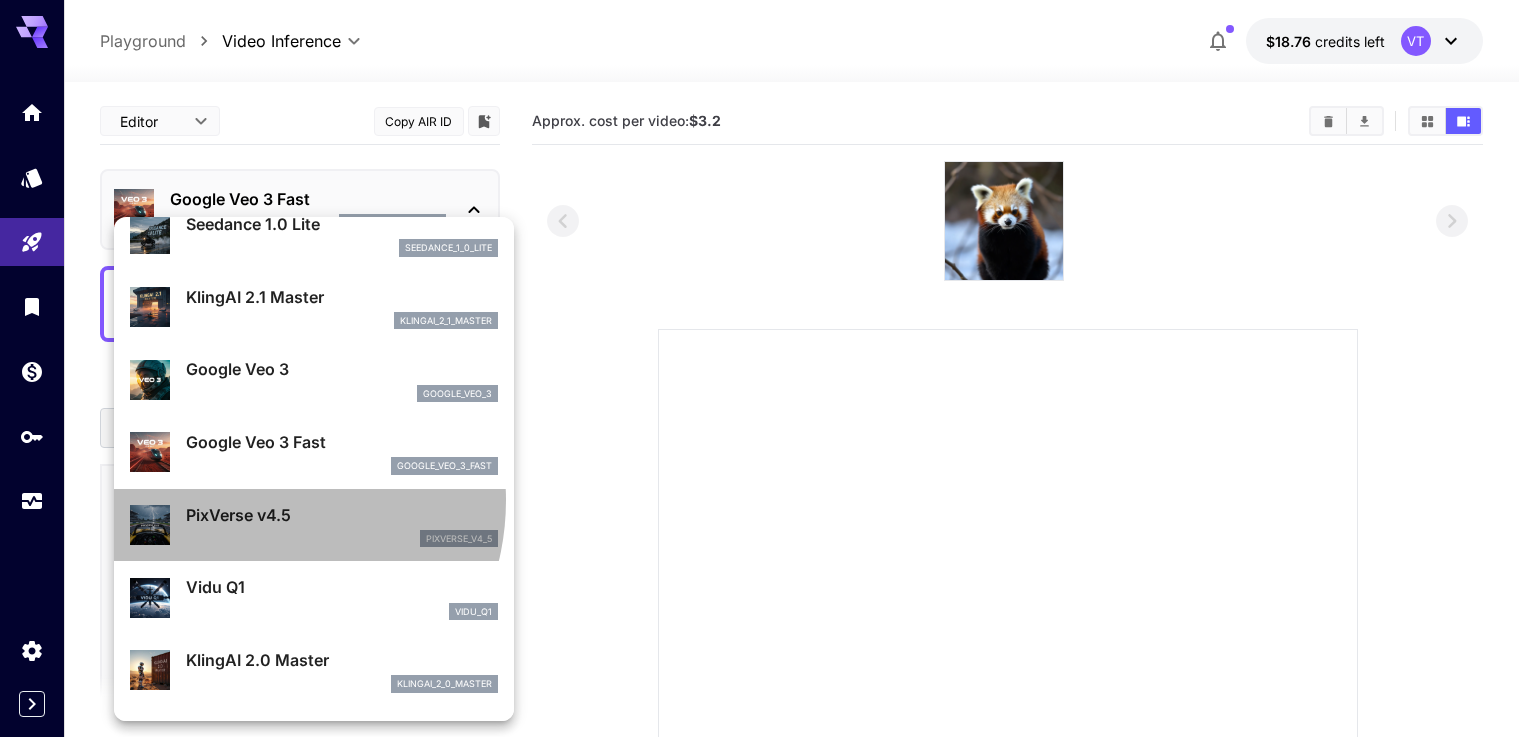 click on "PixVerse v4.5 pixverse_v4_5" at bounding box center [314, 525] 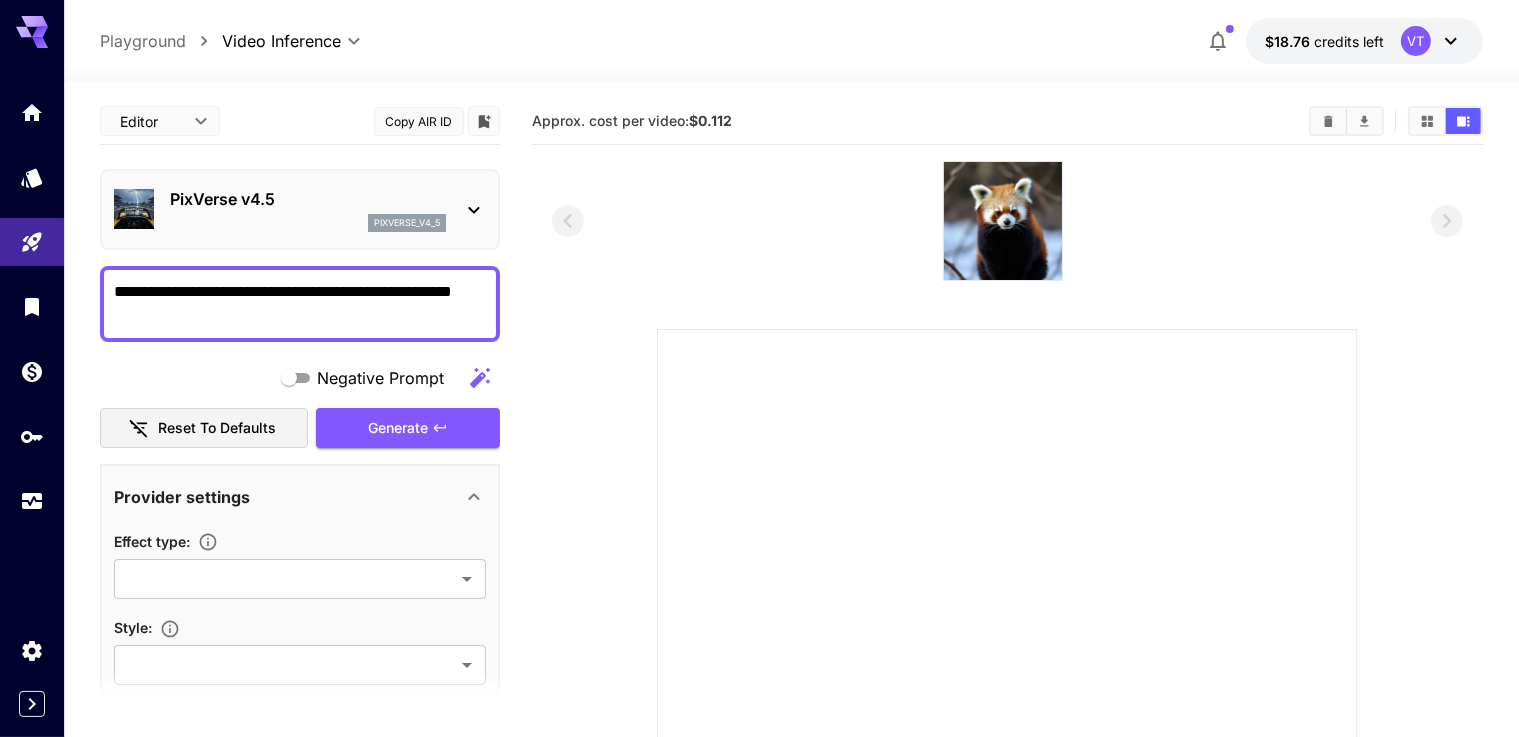 click on "PixVerse v4.5" at bounding box center [308, 199] 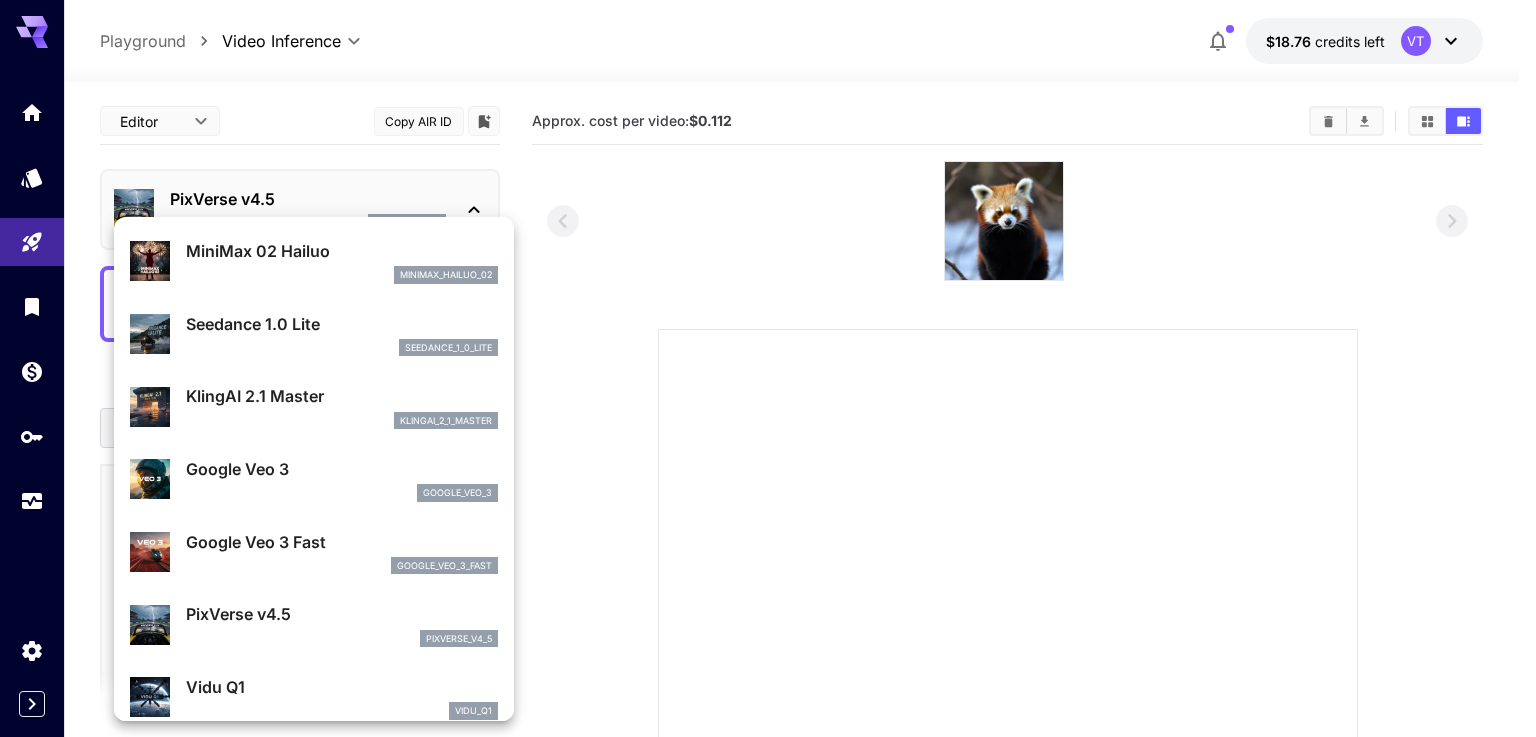 scroll, scrollTop: 200, scrollLeft: 0, axis: vertical 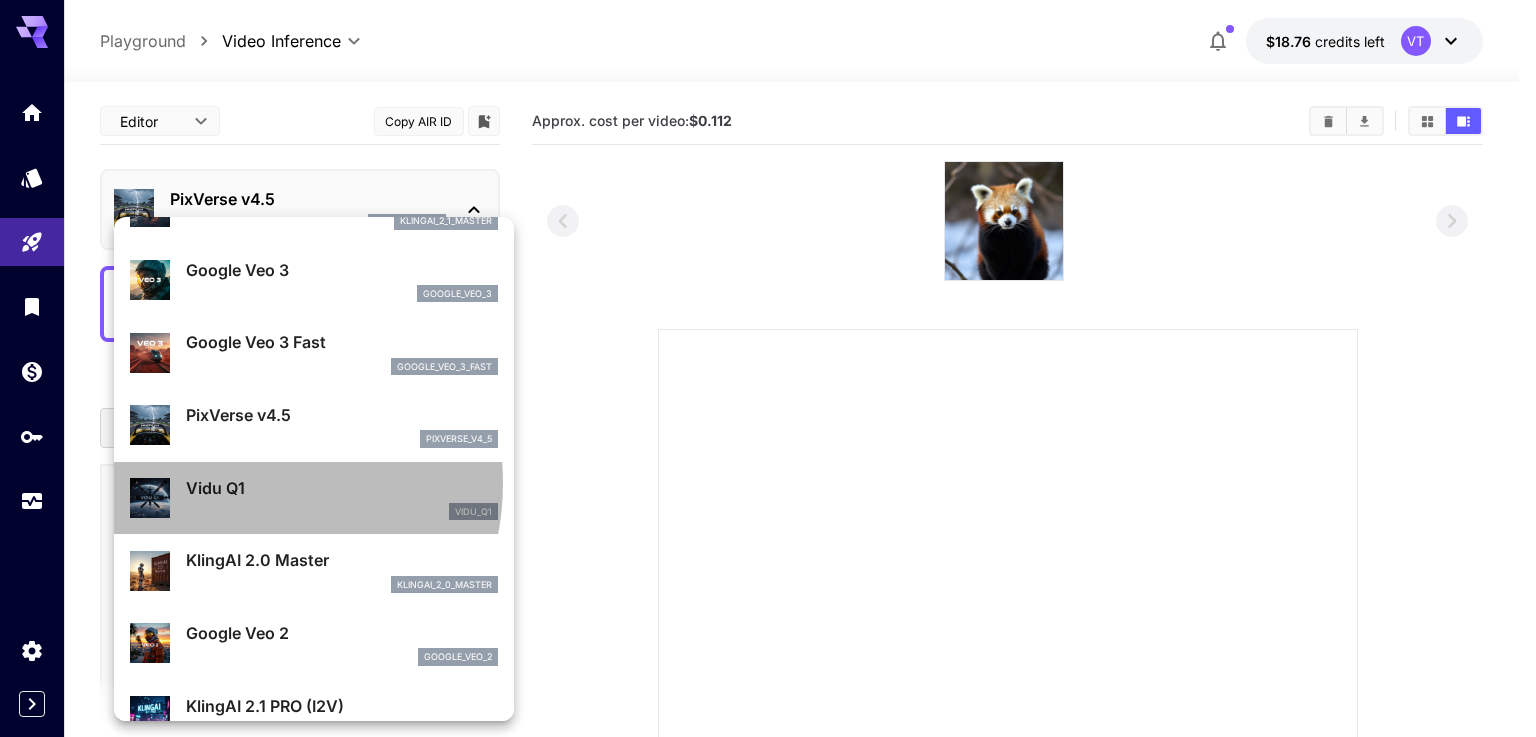 click on "Vidu Q1" at bounding box center (342, 488) 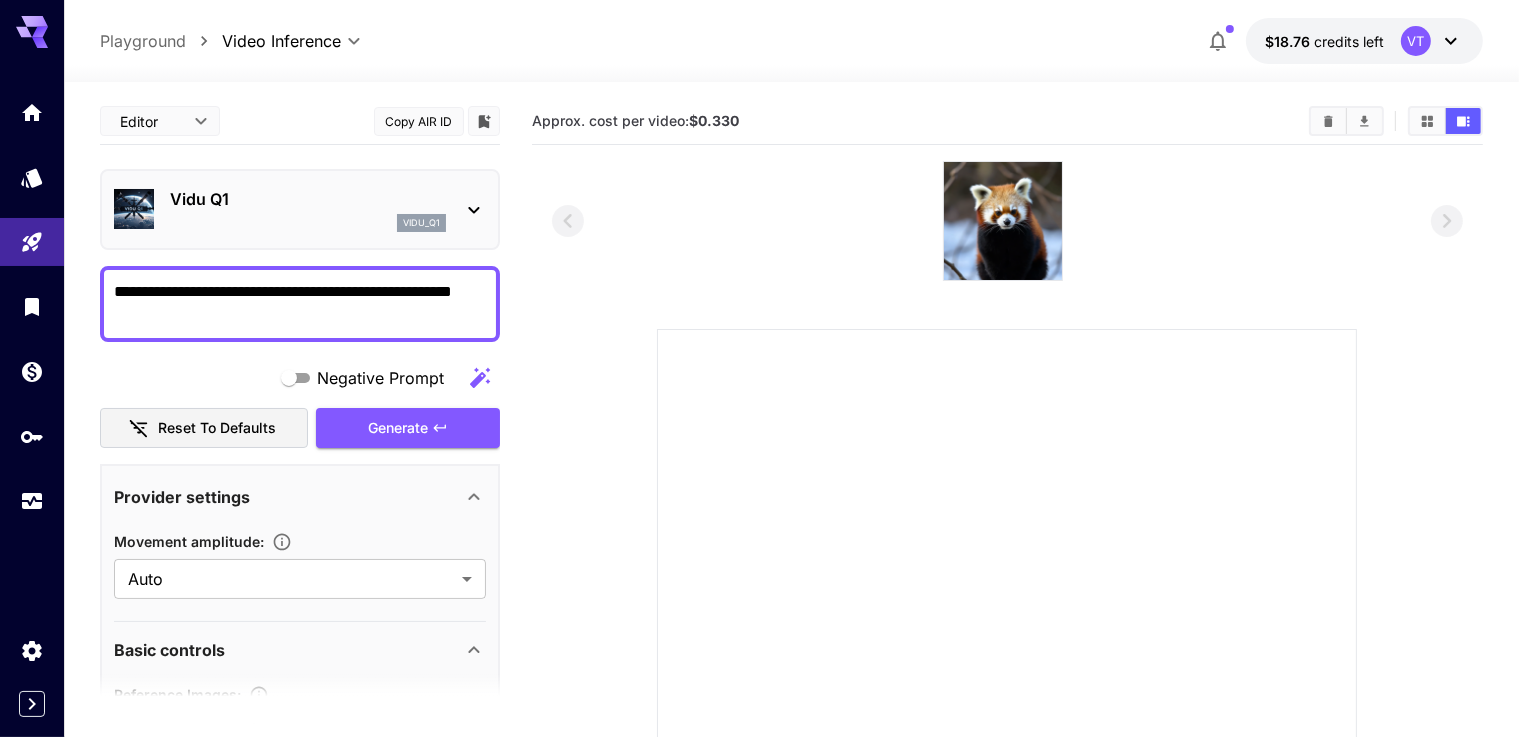 click on "Vidu Q1 vidu_q1" at bounding box center (300, 209) 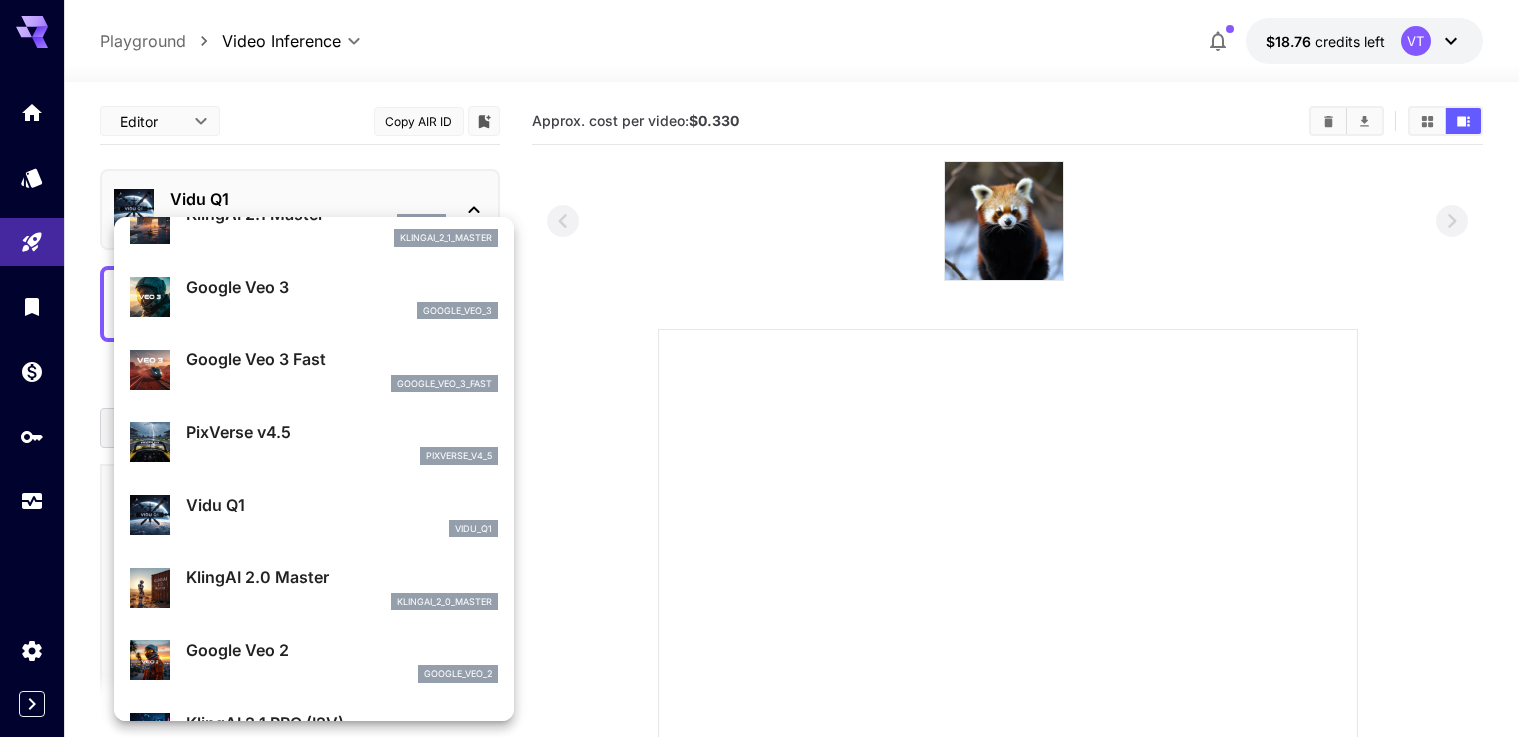 scroll, scrollTop: 200, scrollLeft: 0, axis: vertical 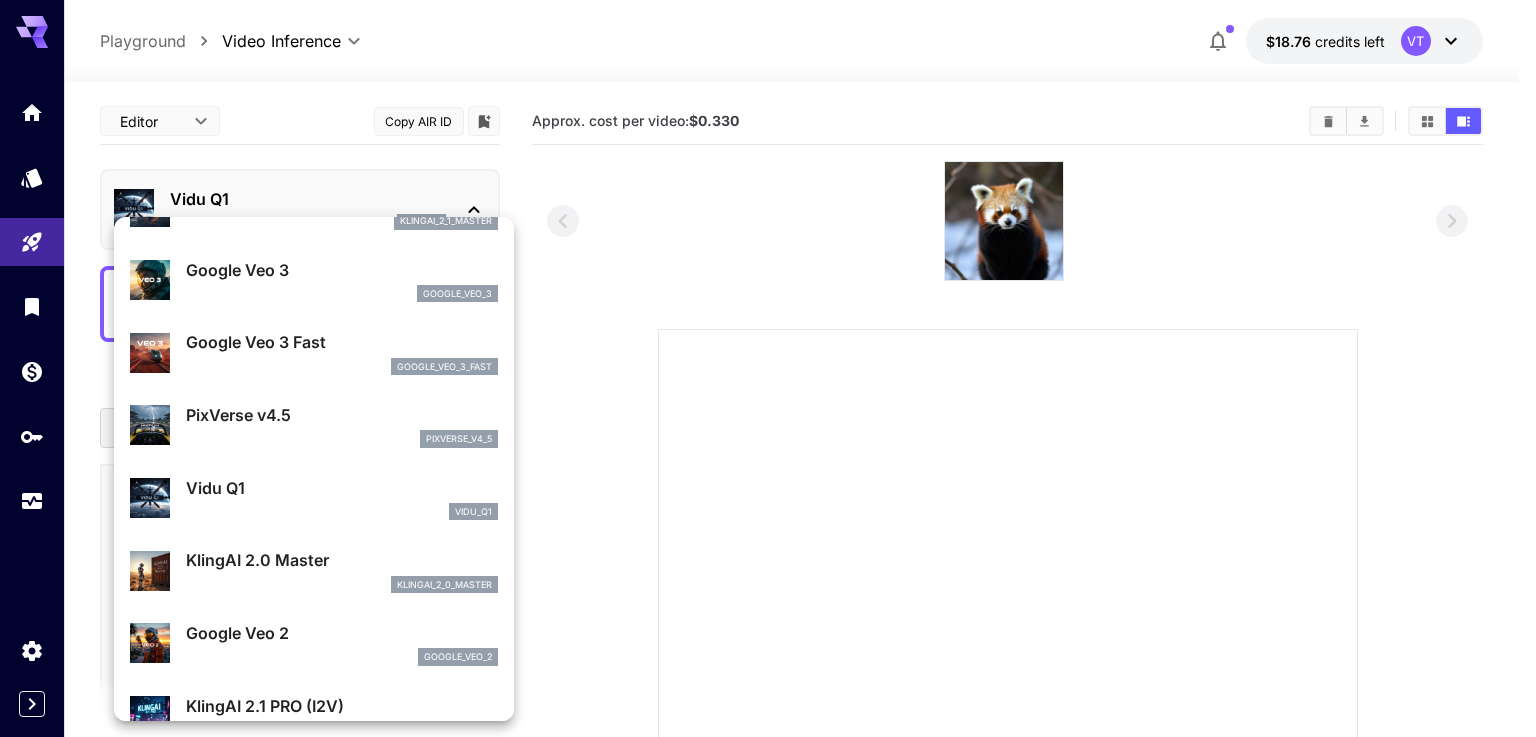 click on "Google Veo 2" at bounding box center [342, 633] 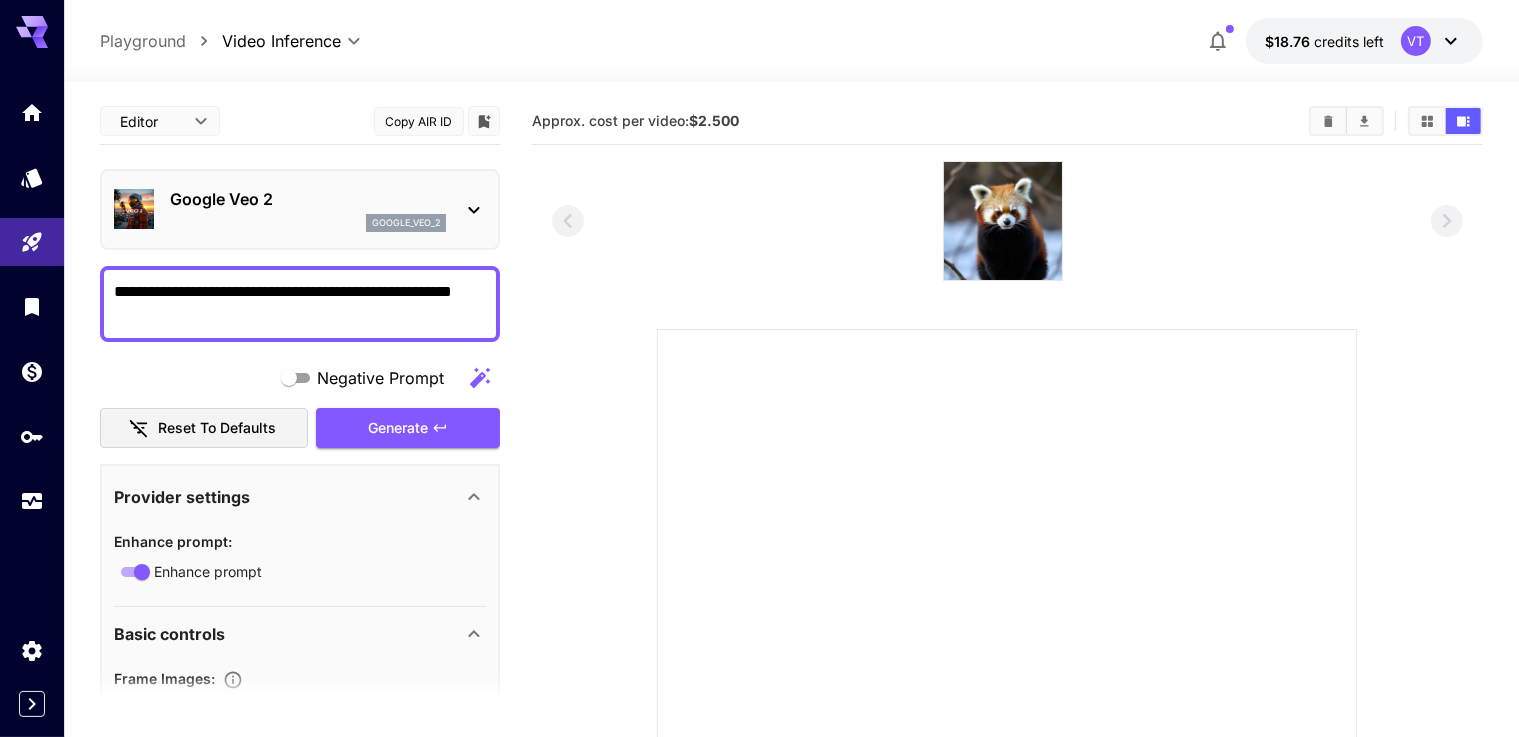 click on "Google Veo 2" at bounding box center [308, 199] 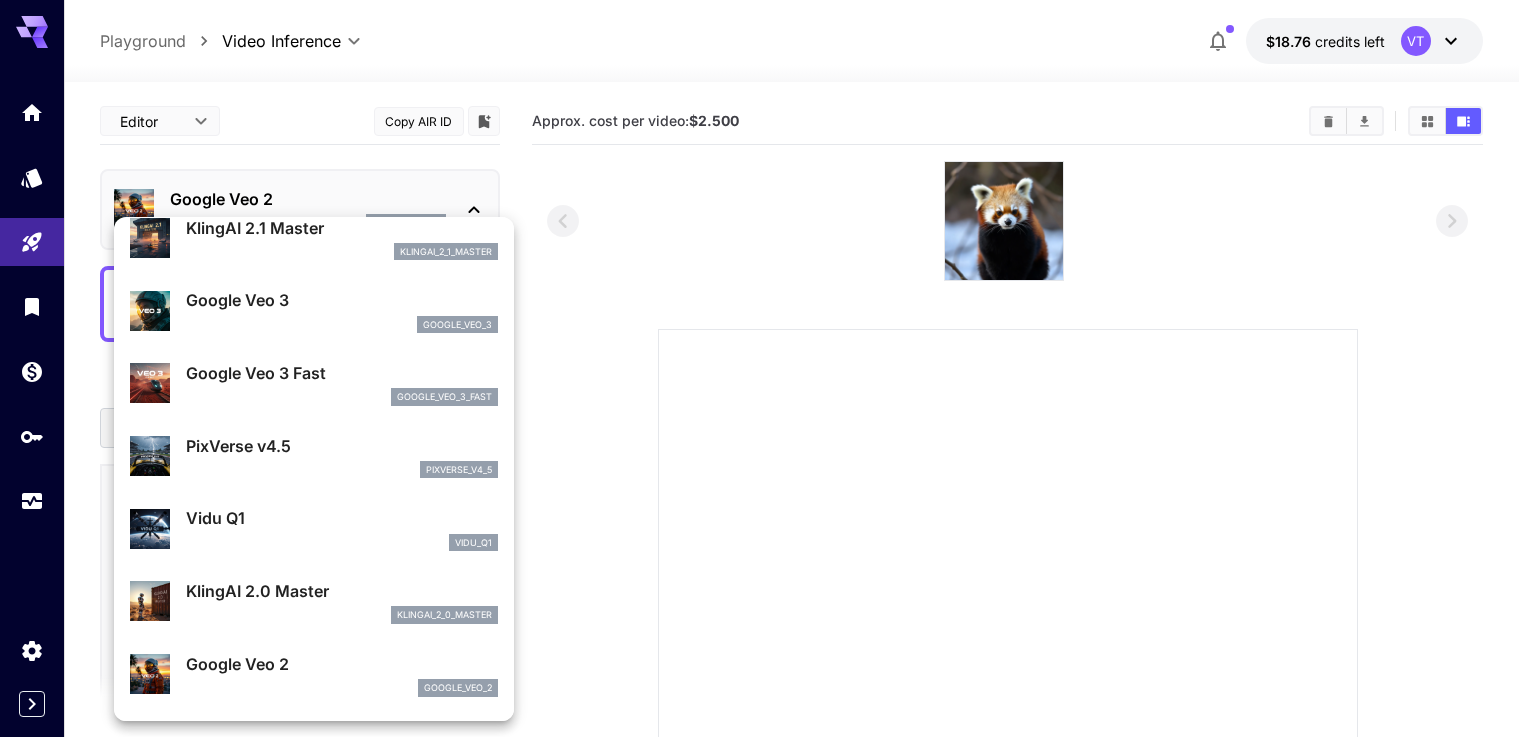 scroll, scrollTop: 200, scrollLeft: 0, axis: vertical 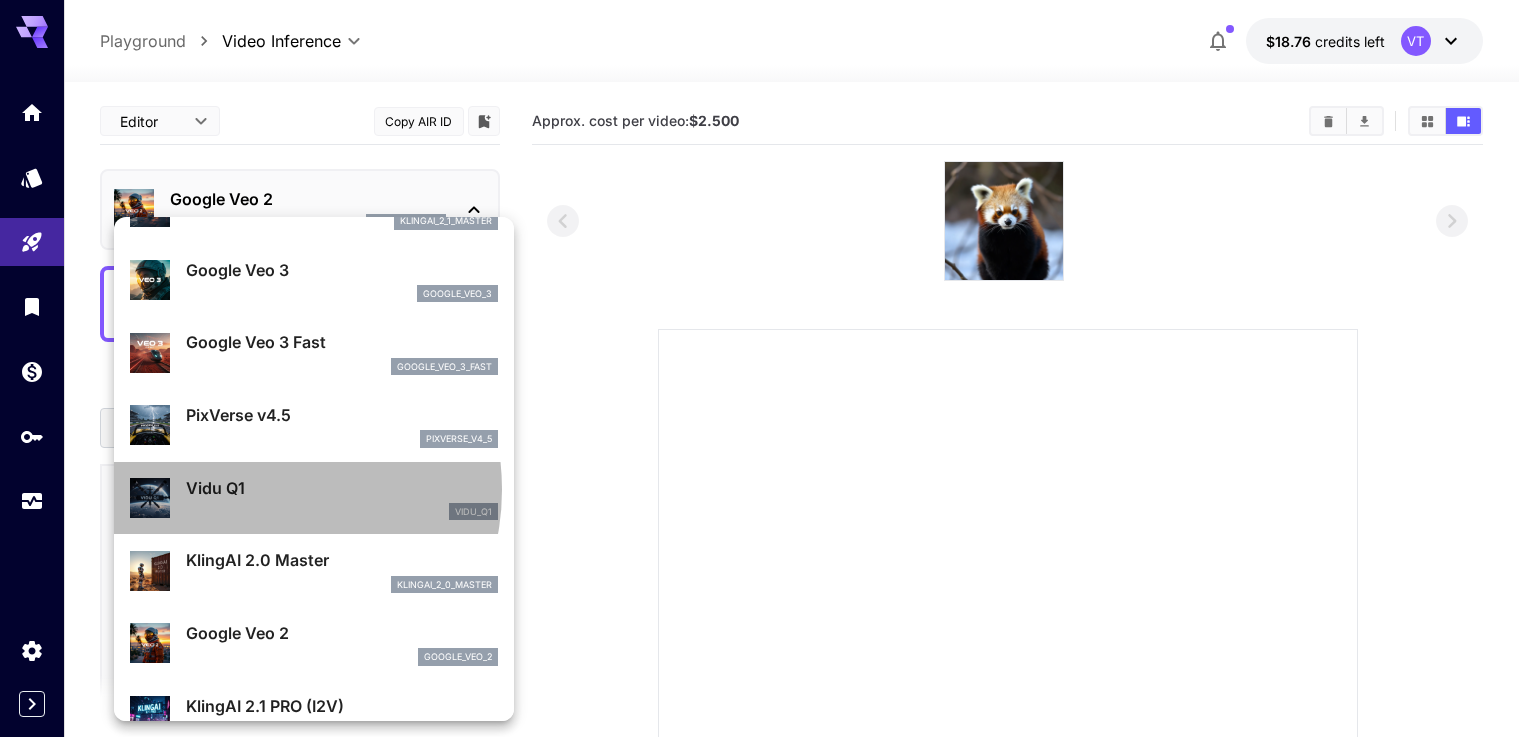 click on "Vidu Q1" at bounding box center [342, 488] 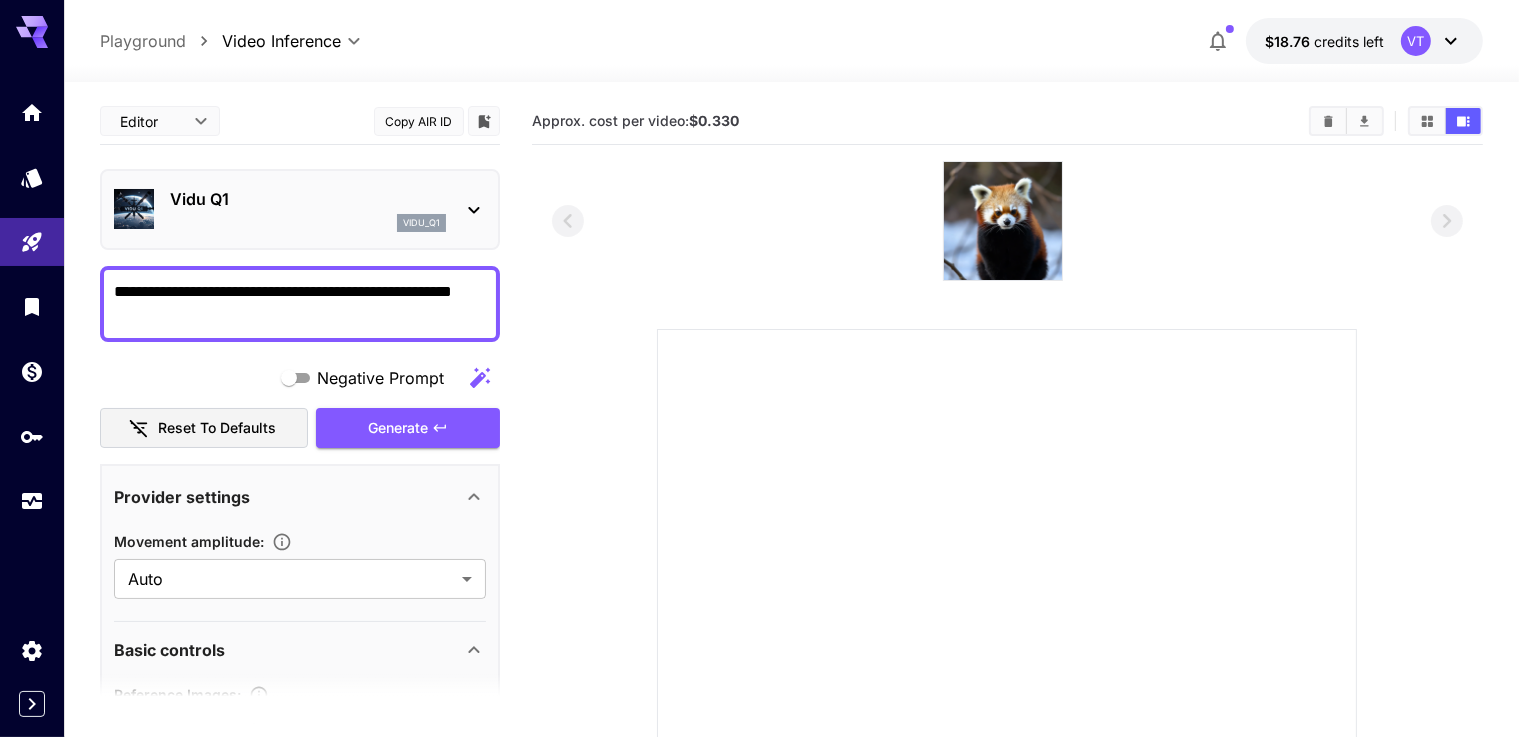 click on "Vidu Q1" at bounding box center [308, 199] 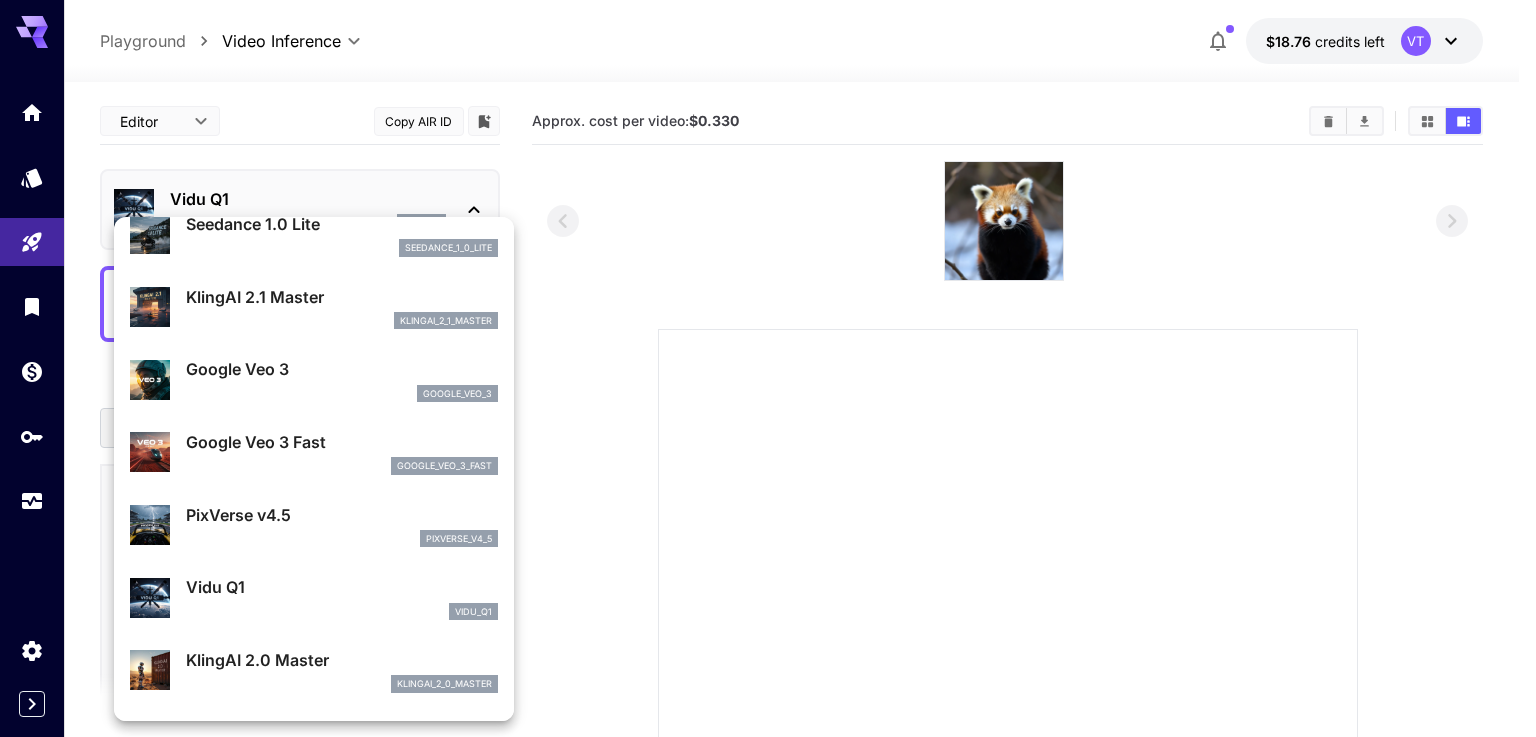 scroll, scrollTop: 200, scrollLeft: 0, axis: vertical 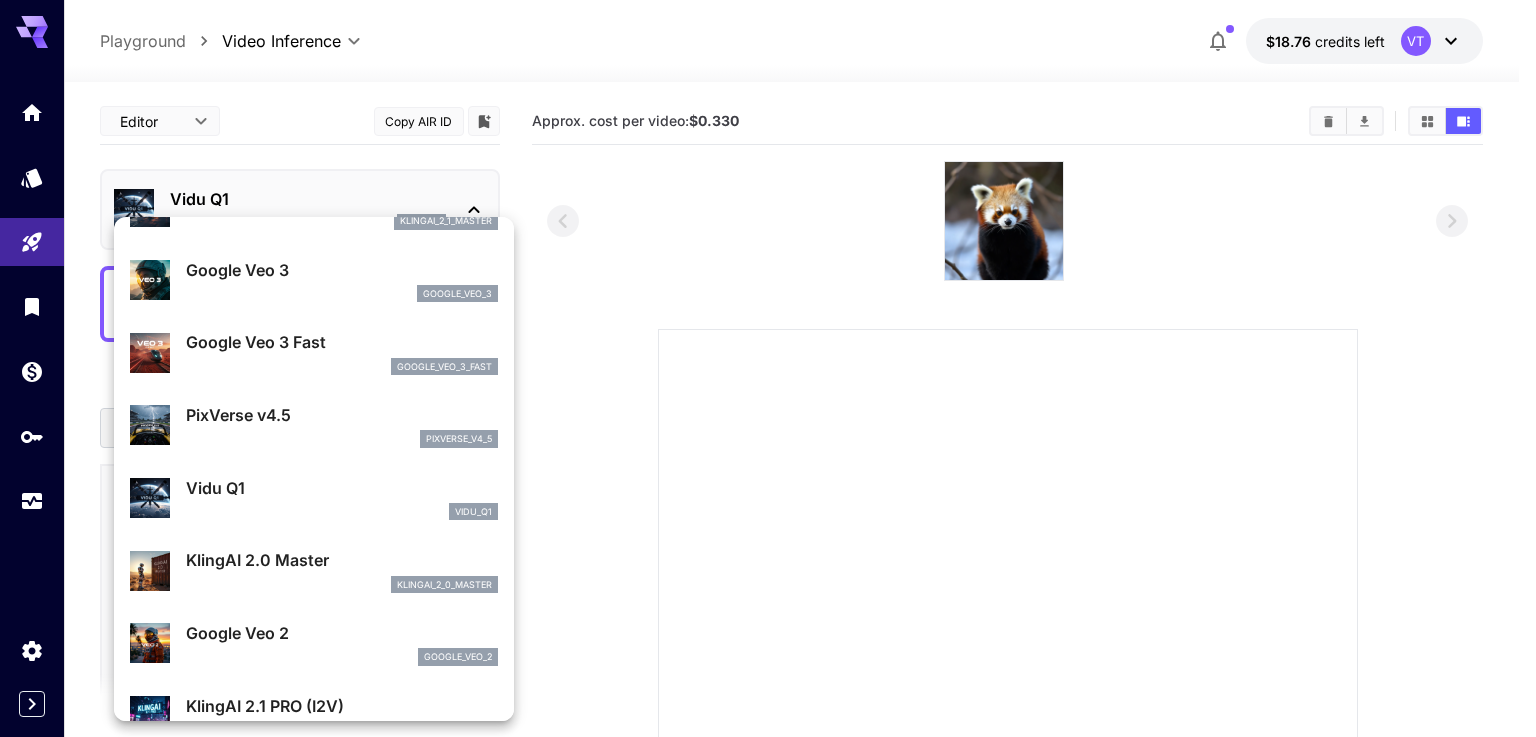 click on "KlingAI 2.0 Master" at bounding box center (342, 560) 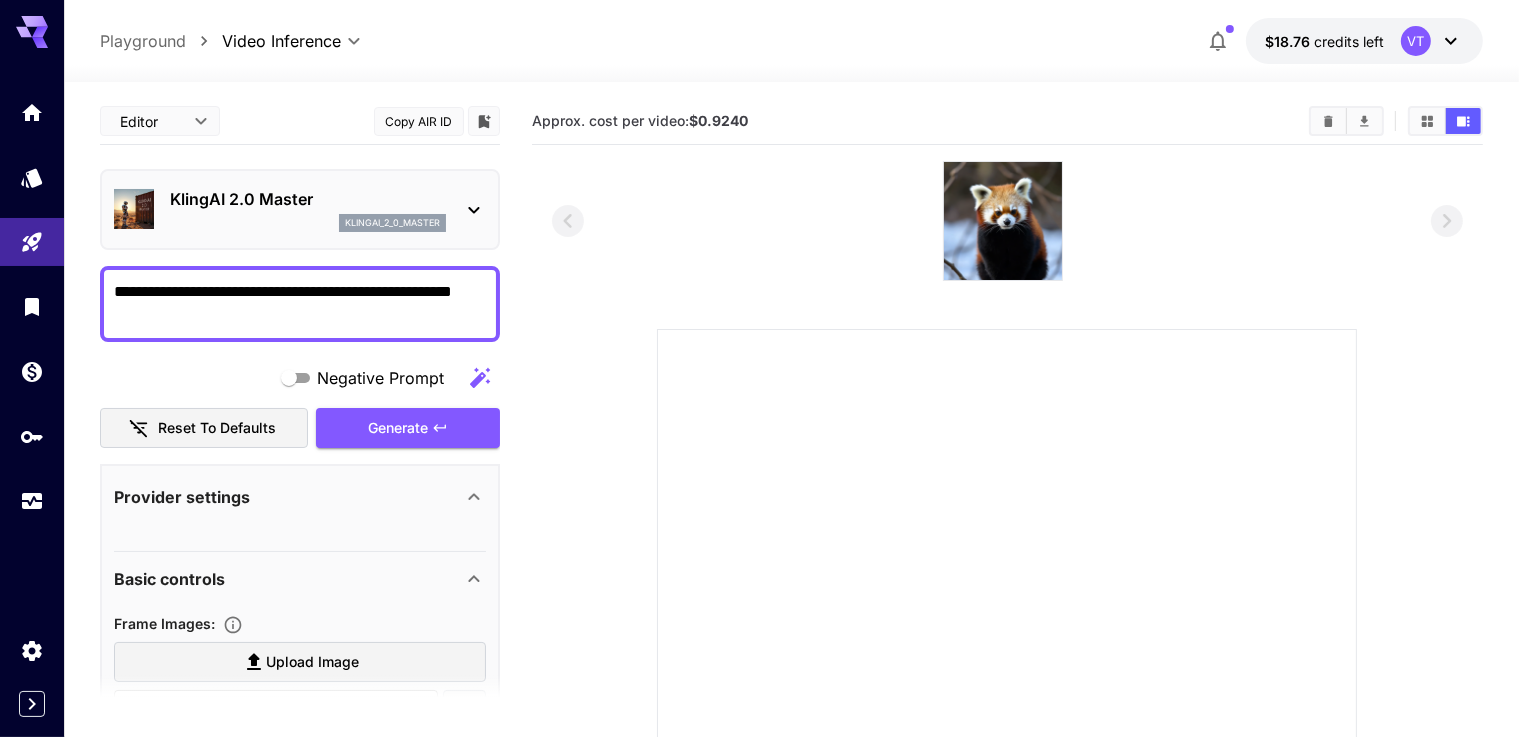 click on "klingai_2_0_master" at bounding box center (308, 223) 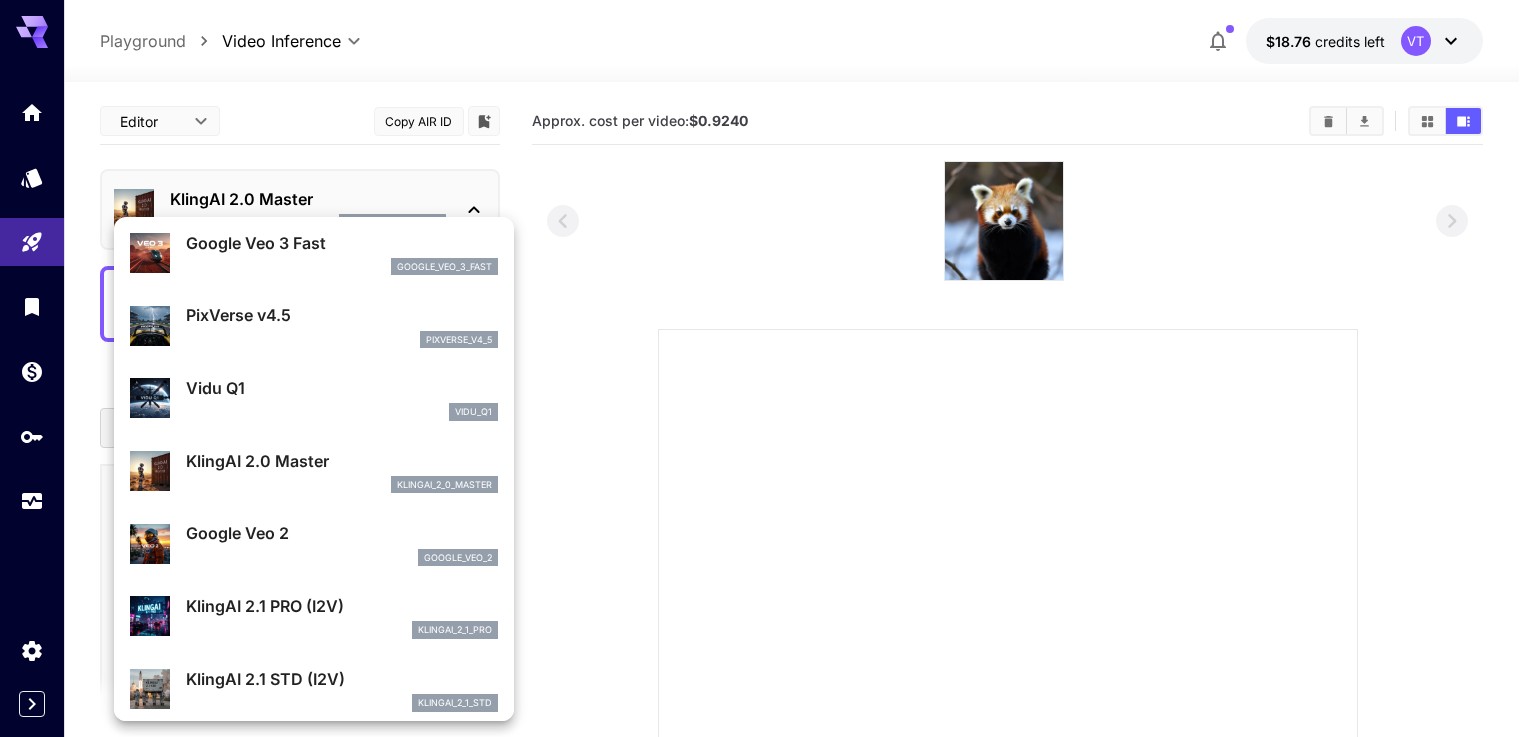 scroll, scrollTop: 300, scrollLeft: 0, axis: vertical 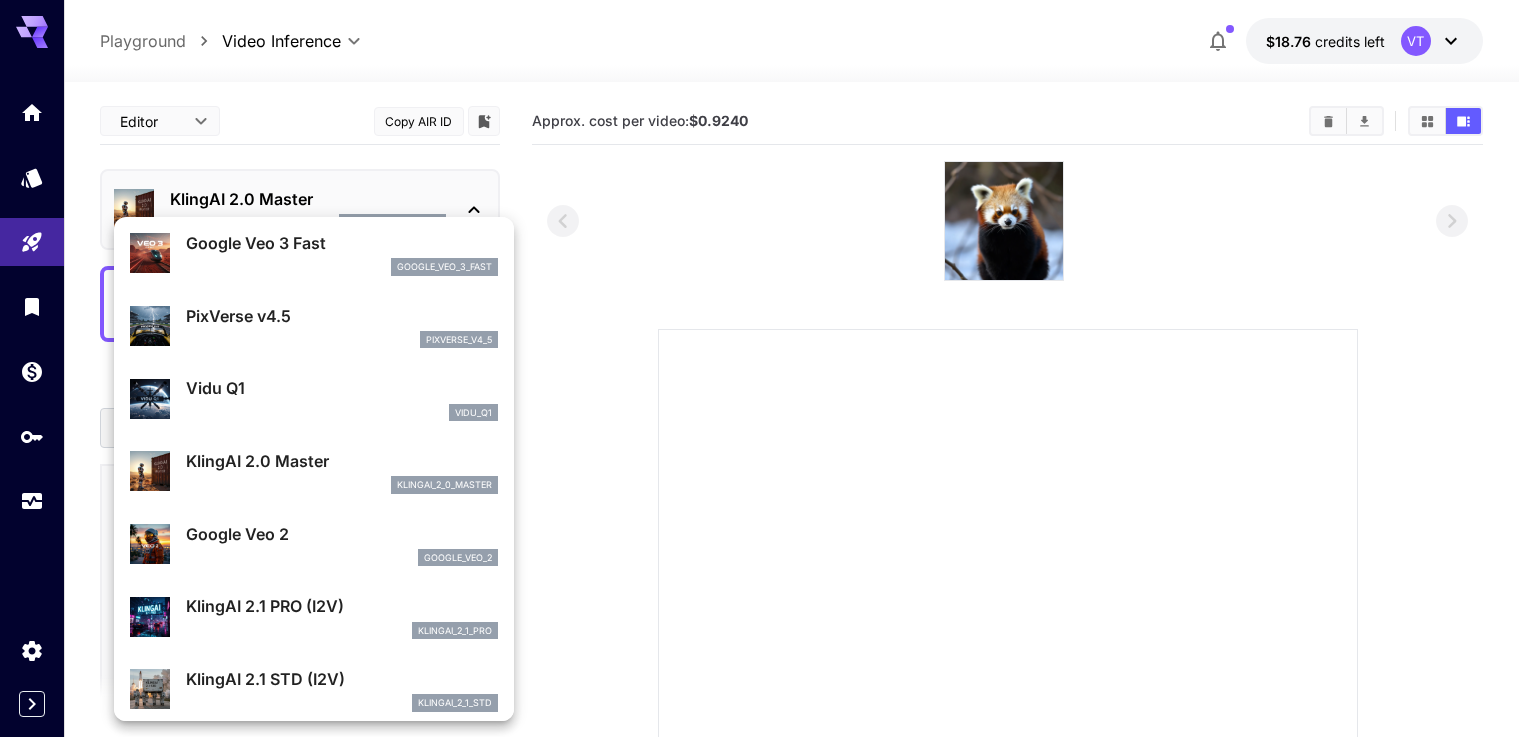click on "Google Veo 2" at bounding box center (342, 534) 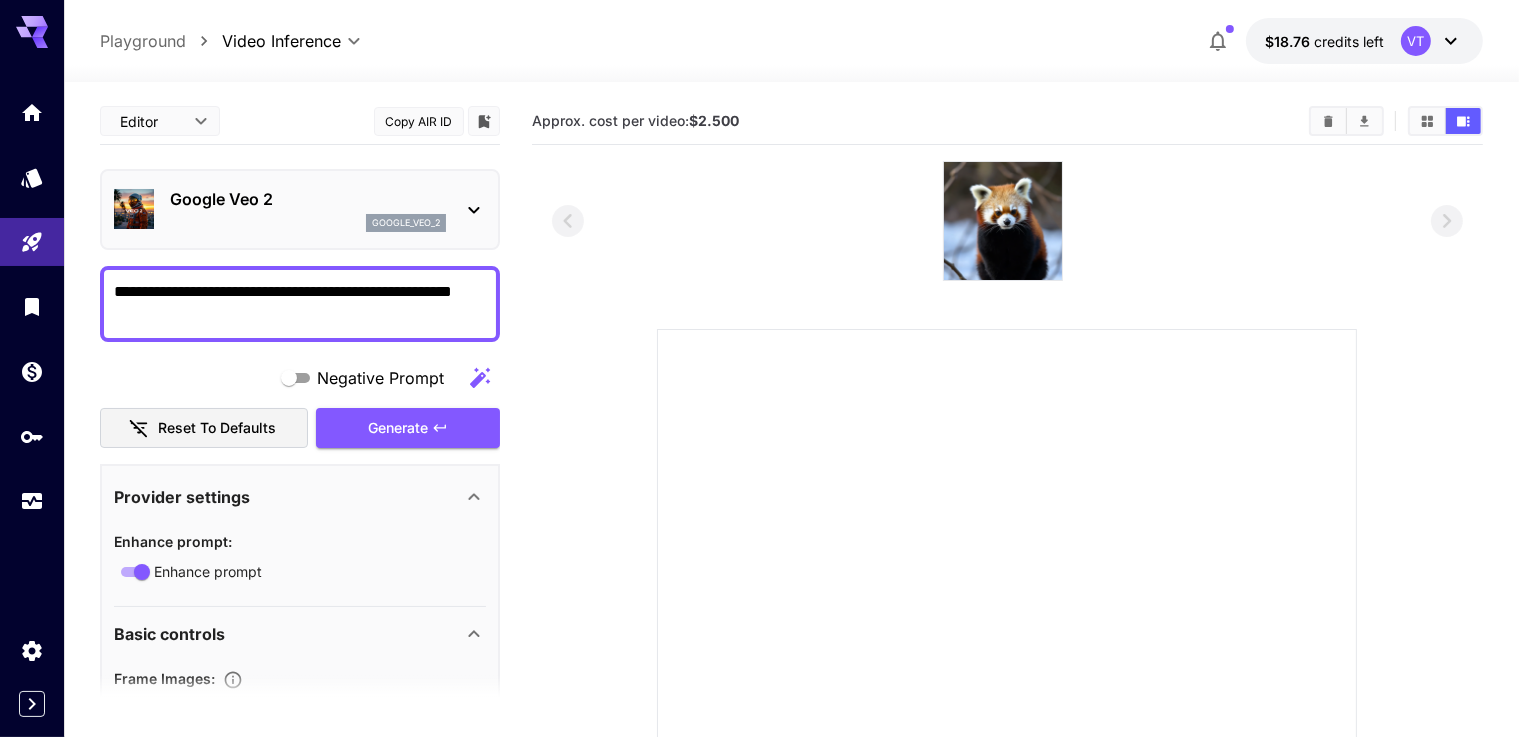 click on "Google Veo 2" at bounding box center [308, 199] 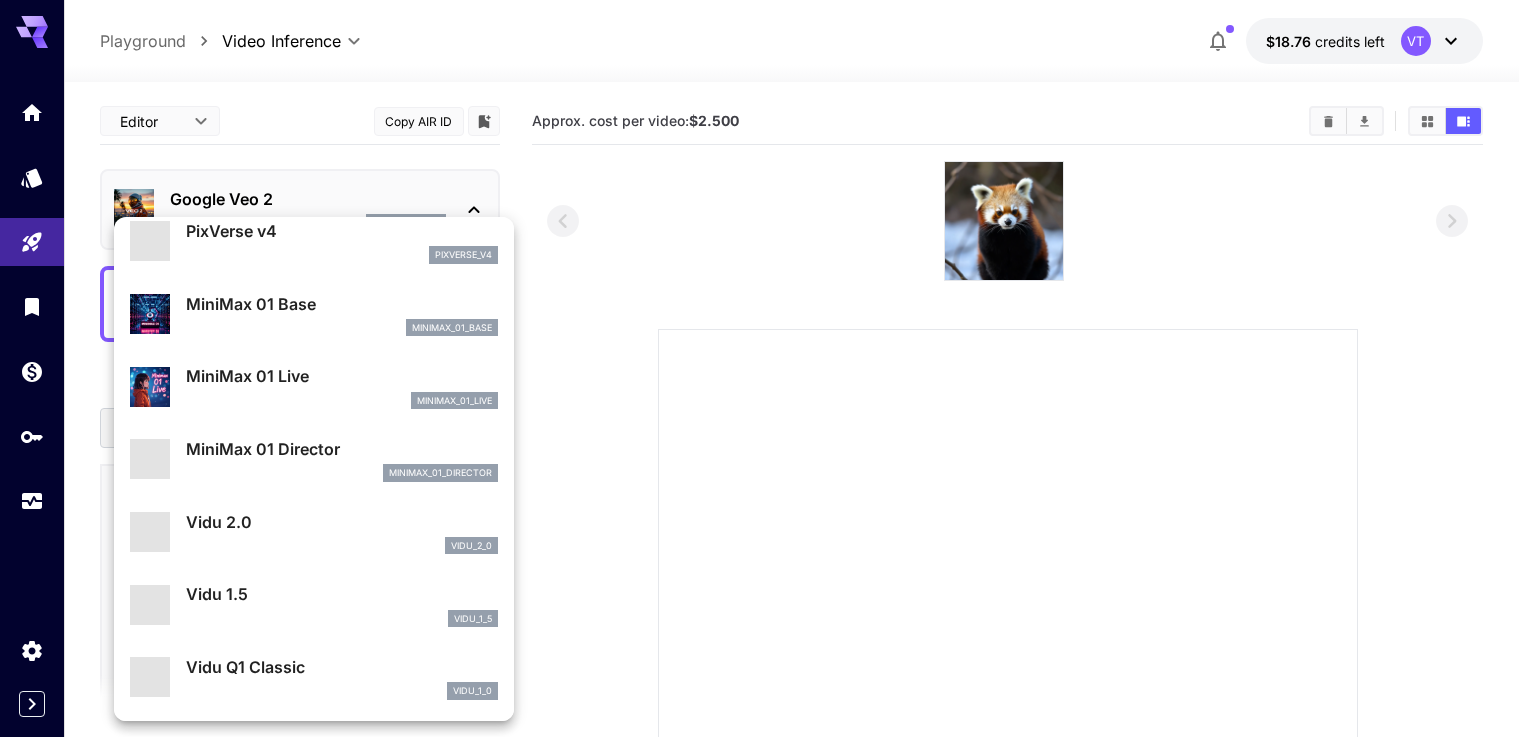 scroll, scrollTop: 1261, scrollLeft: 0, axis: vertical 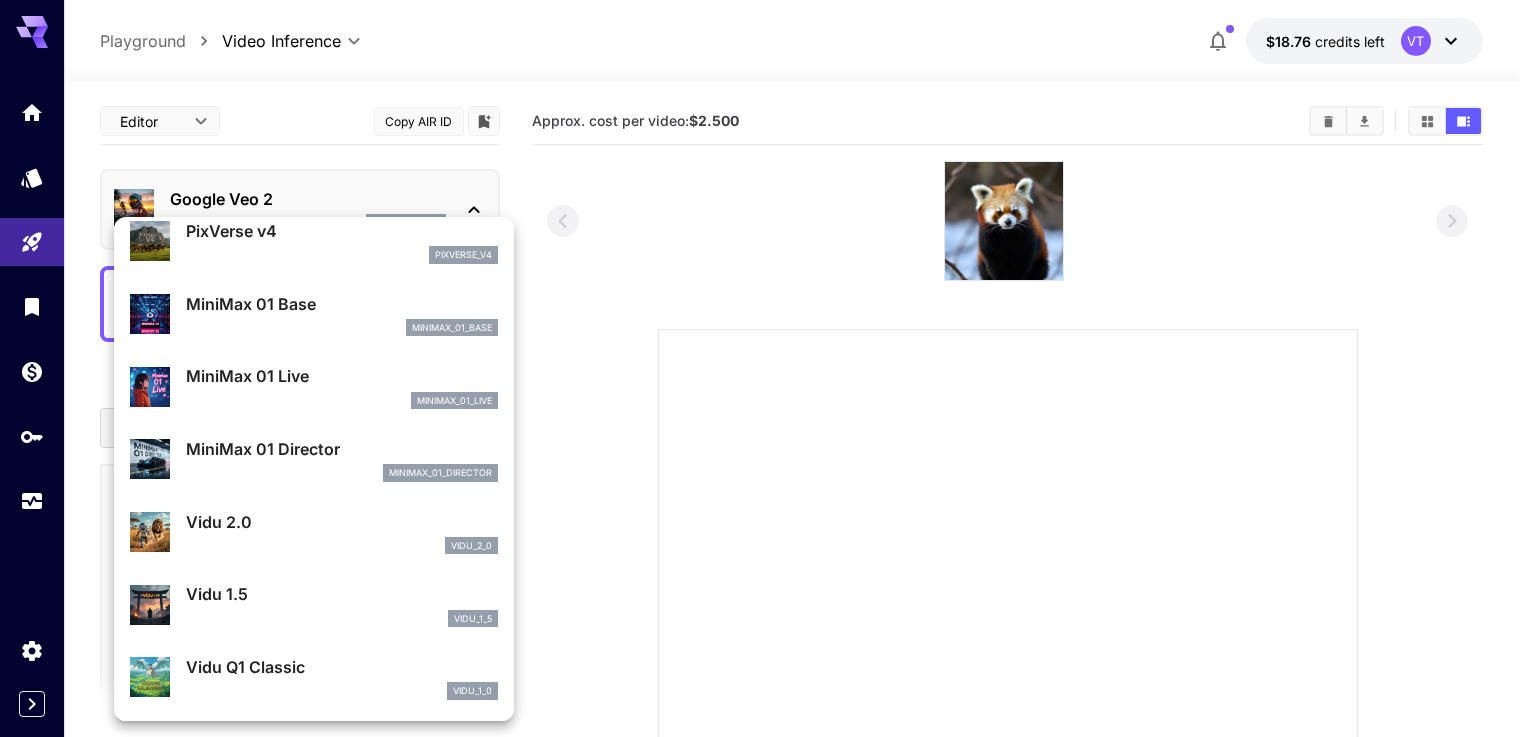 click on "vidu_1_0" at bounding box center [342, 691] 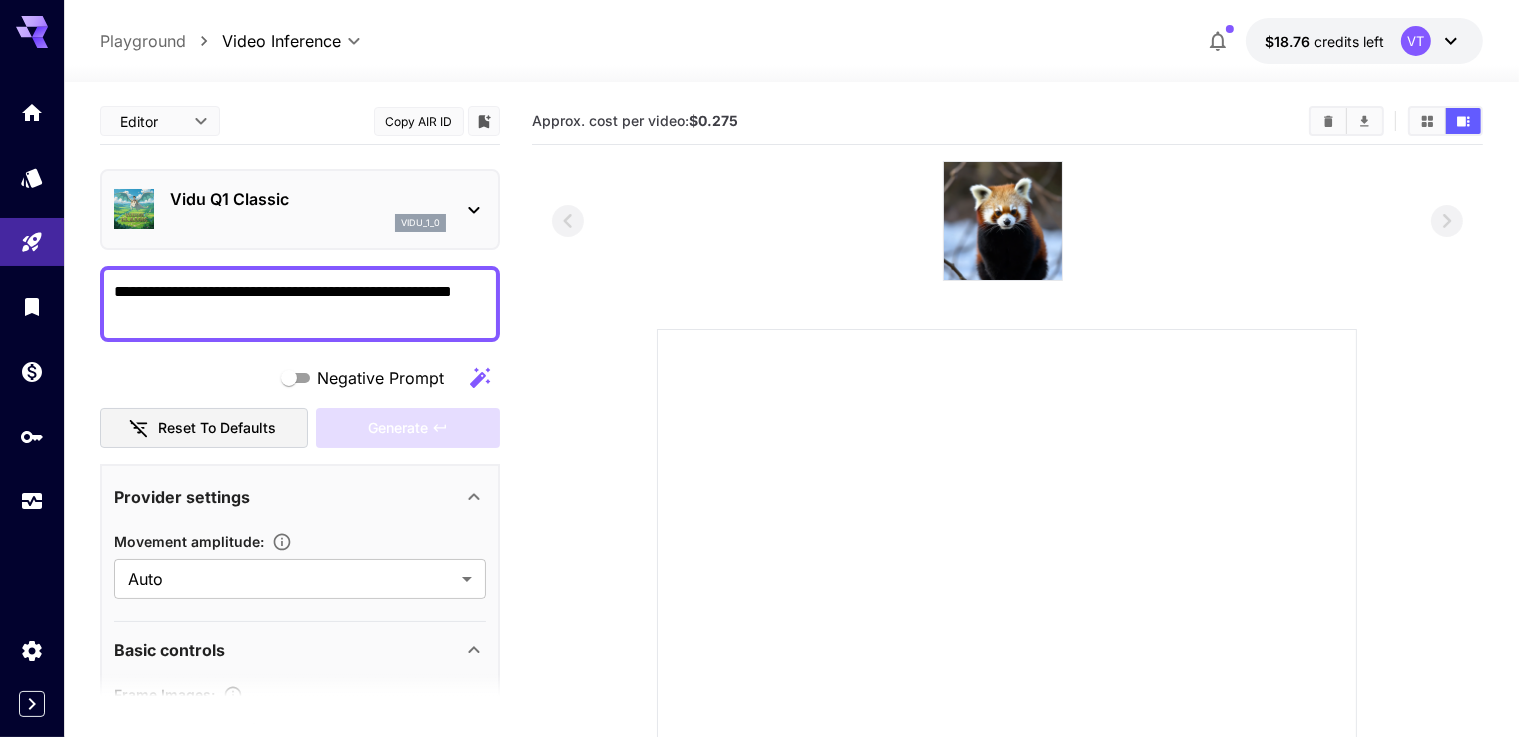 click on "Vidu Q1 Classic vidu_1_0" at bounding box center (308, 209) 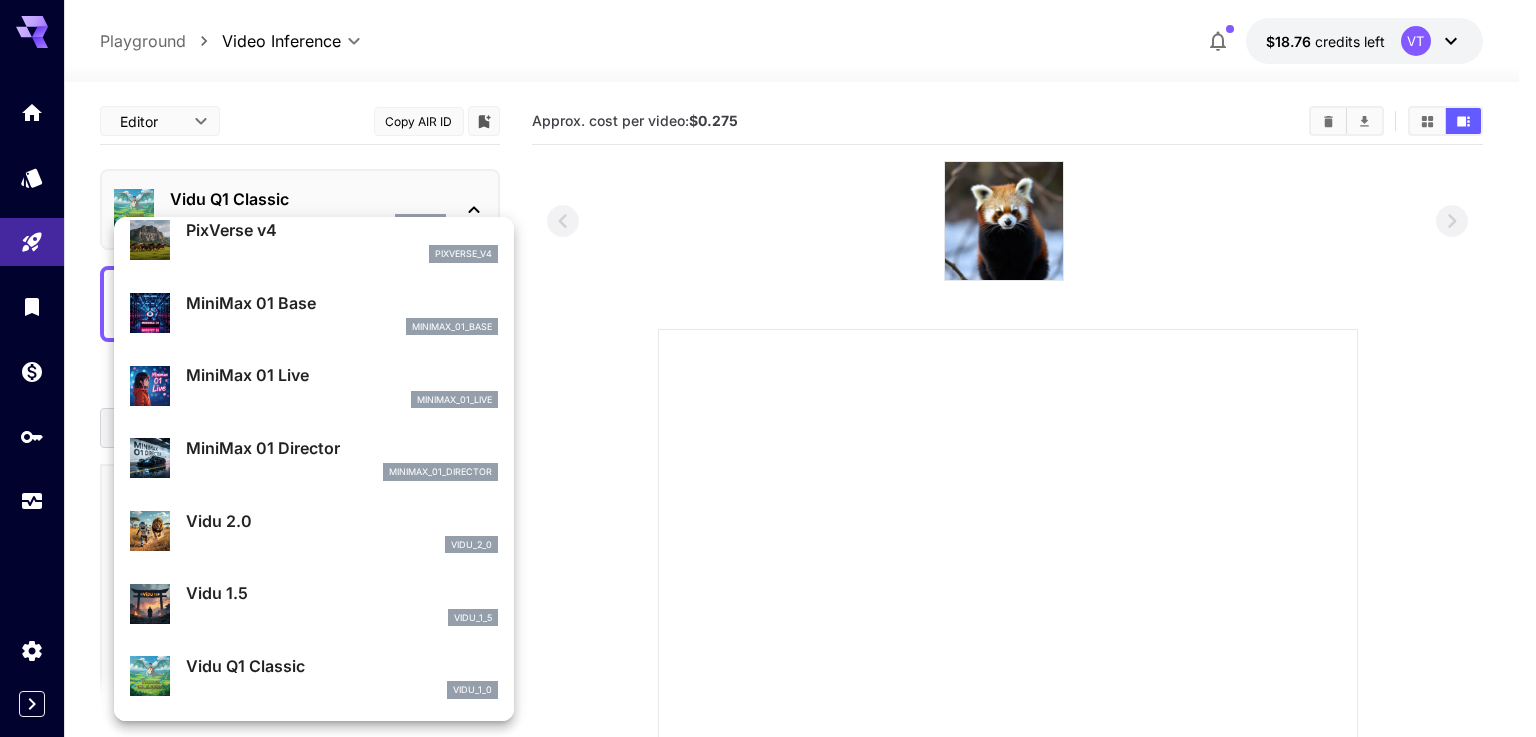 scroll, scrollTop: 1261, scrollLeft: 0, axis: vertical 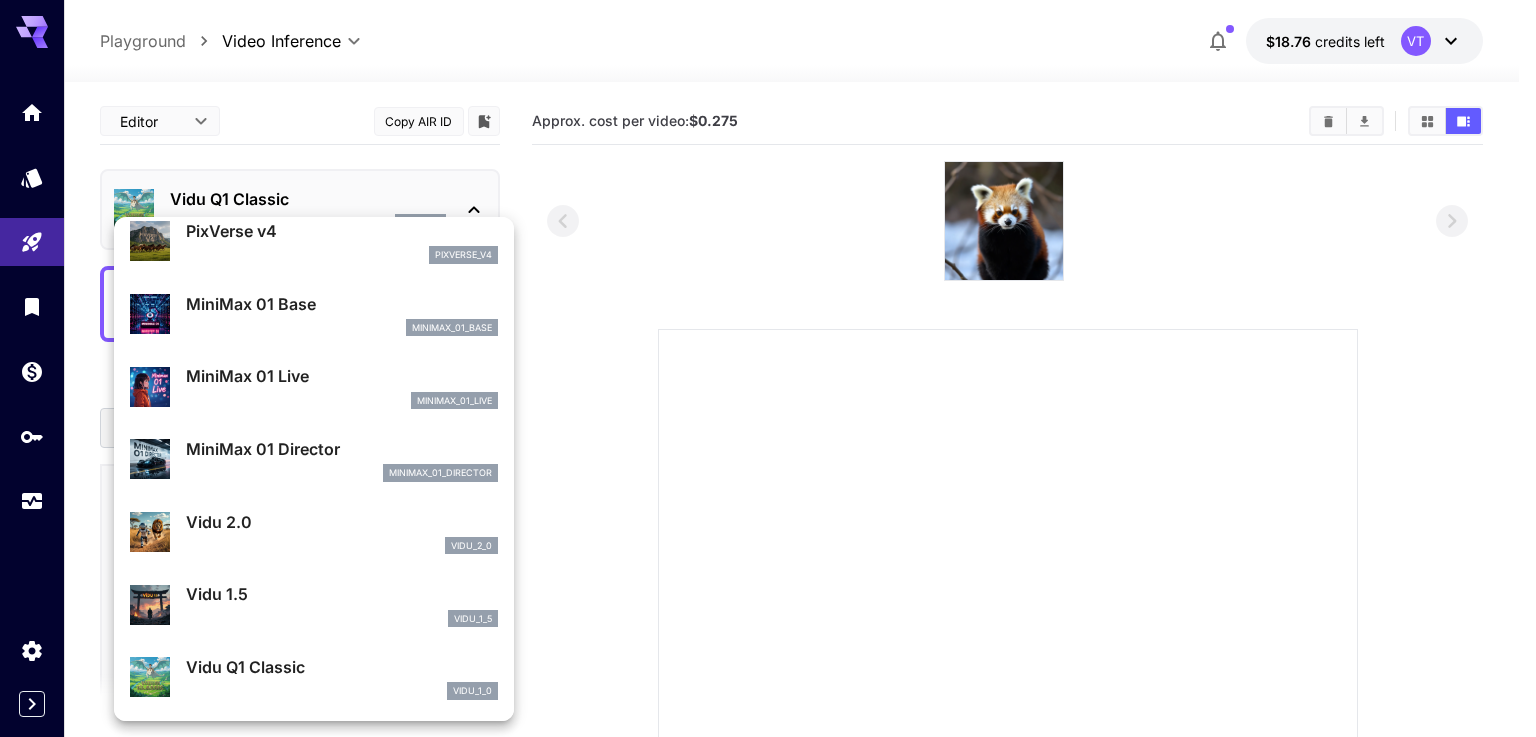 click on "vidu_1_5" at bounding box center (342, 619) 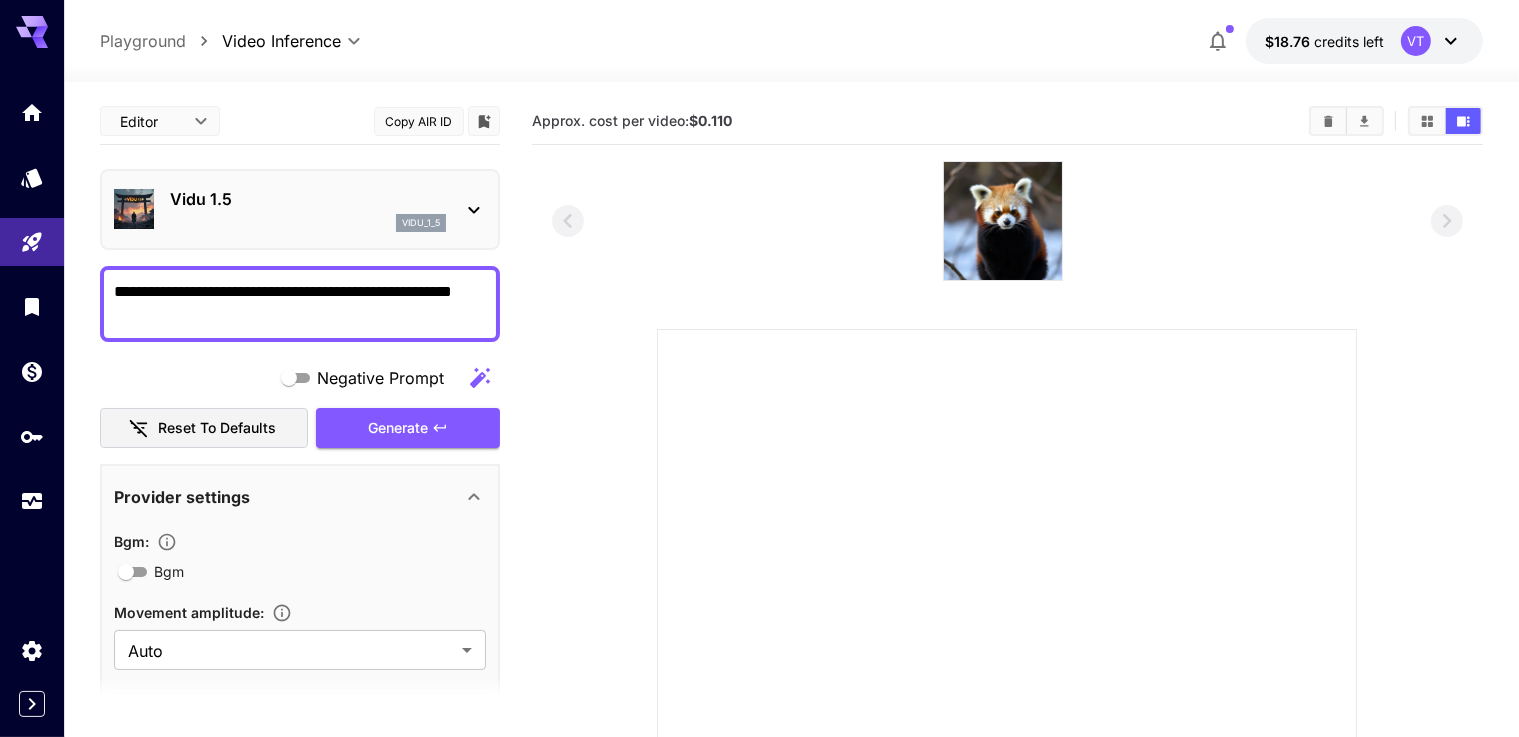 click on "Vidu 1.5" at bounding box center (308, 199) 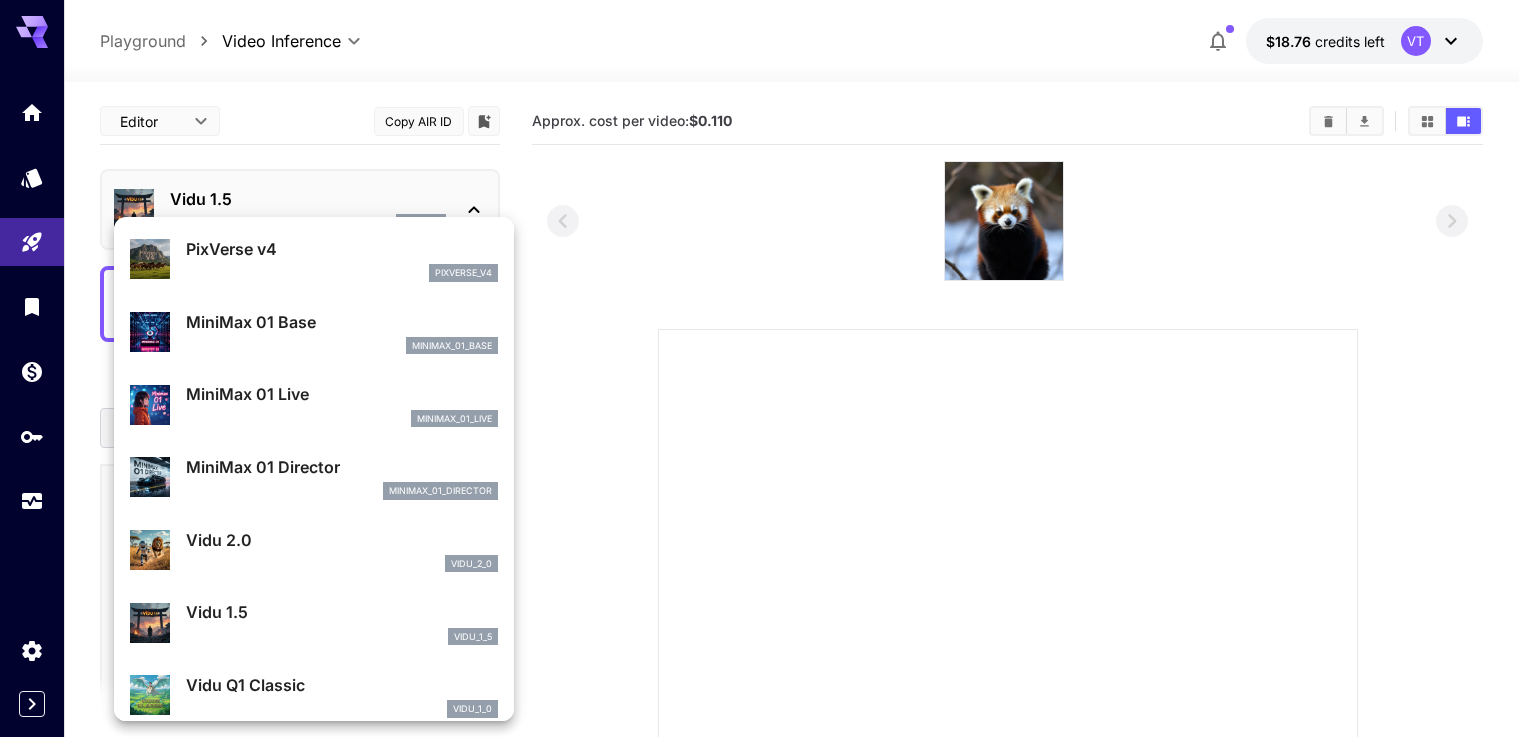 scroll, scrollTop: 1261, scrollLeft: 0, axis: vertical 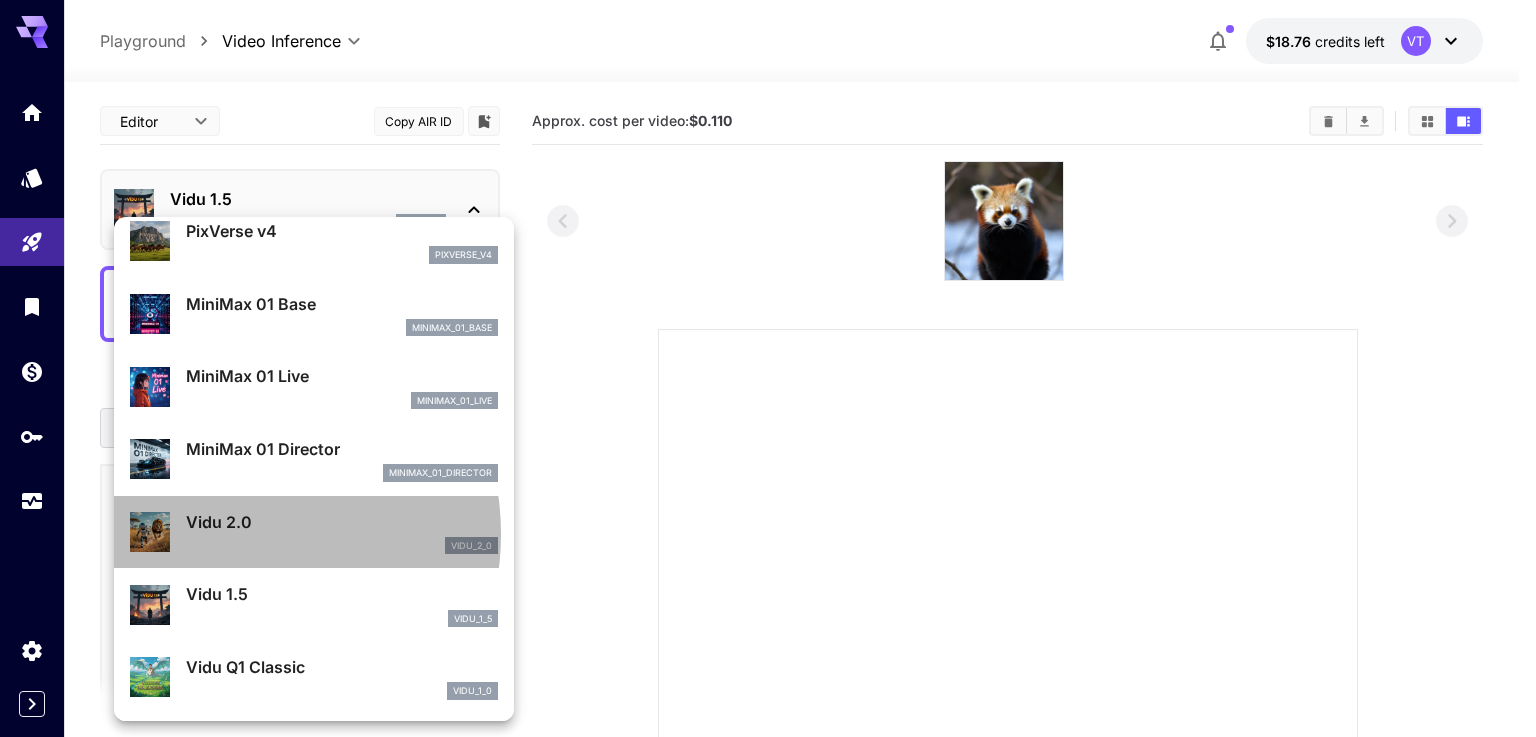 click on "Vidu 2.0 vidu_2_0" at bounding box center [342, 532] 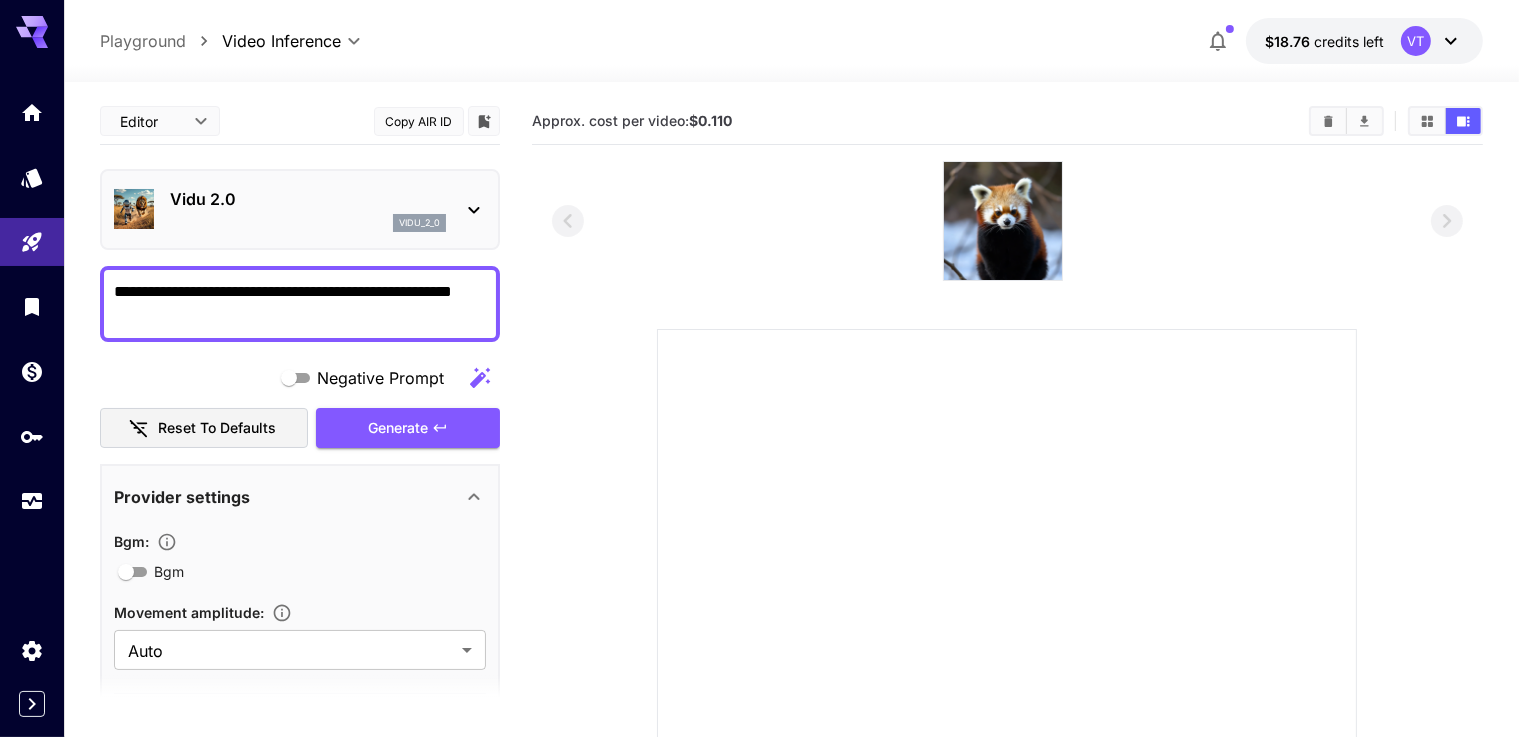 click on "vidu_2_0" at bounding box center (308, 223) 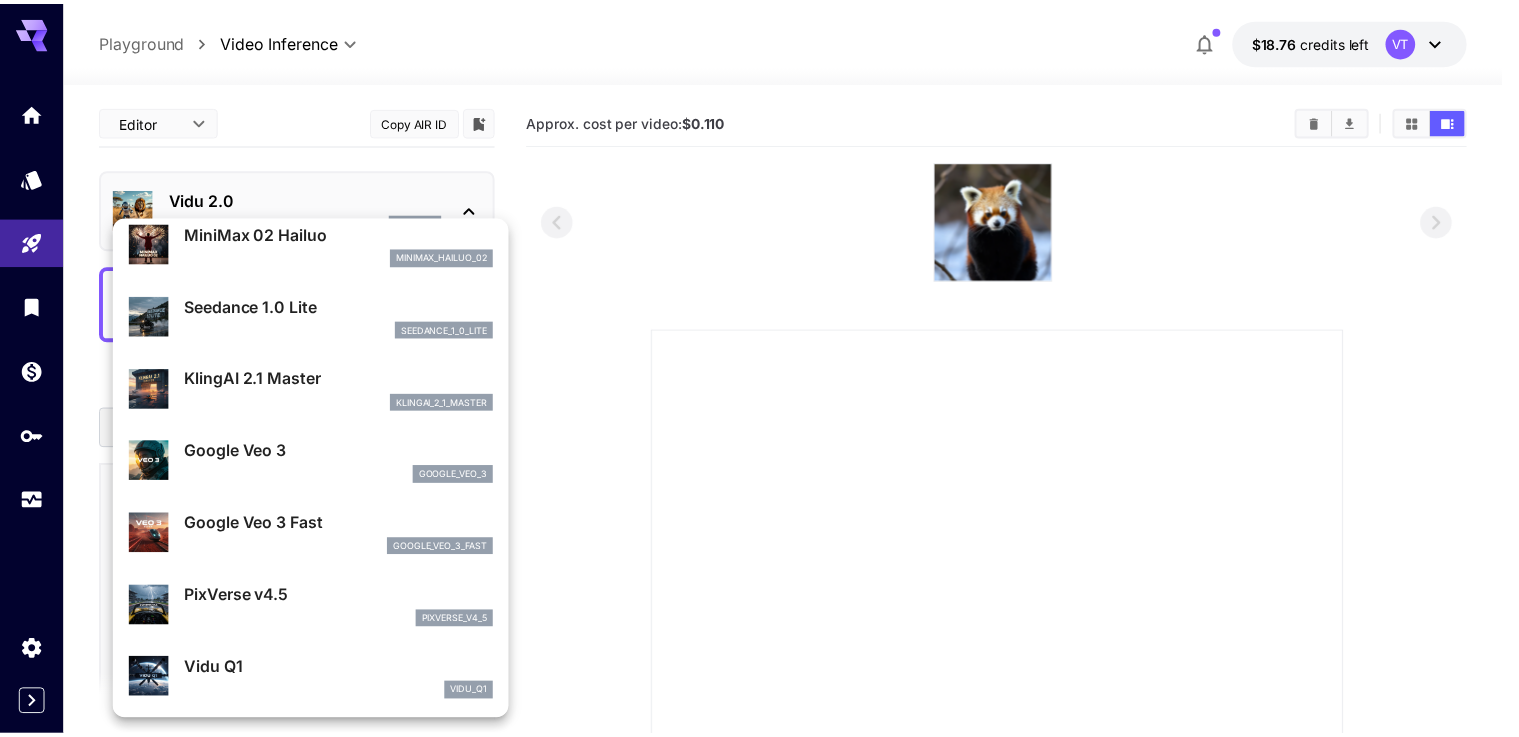 scroll, scrollTop: 0, scrollLeft: 0, axis: both 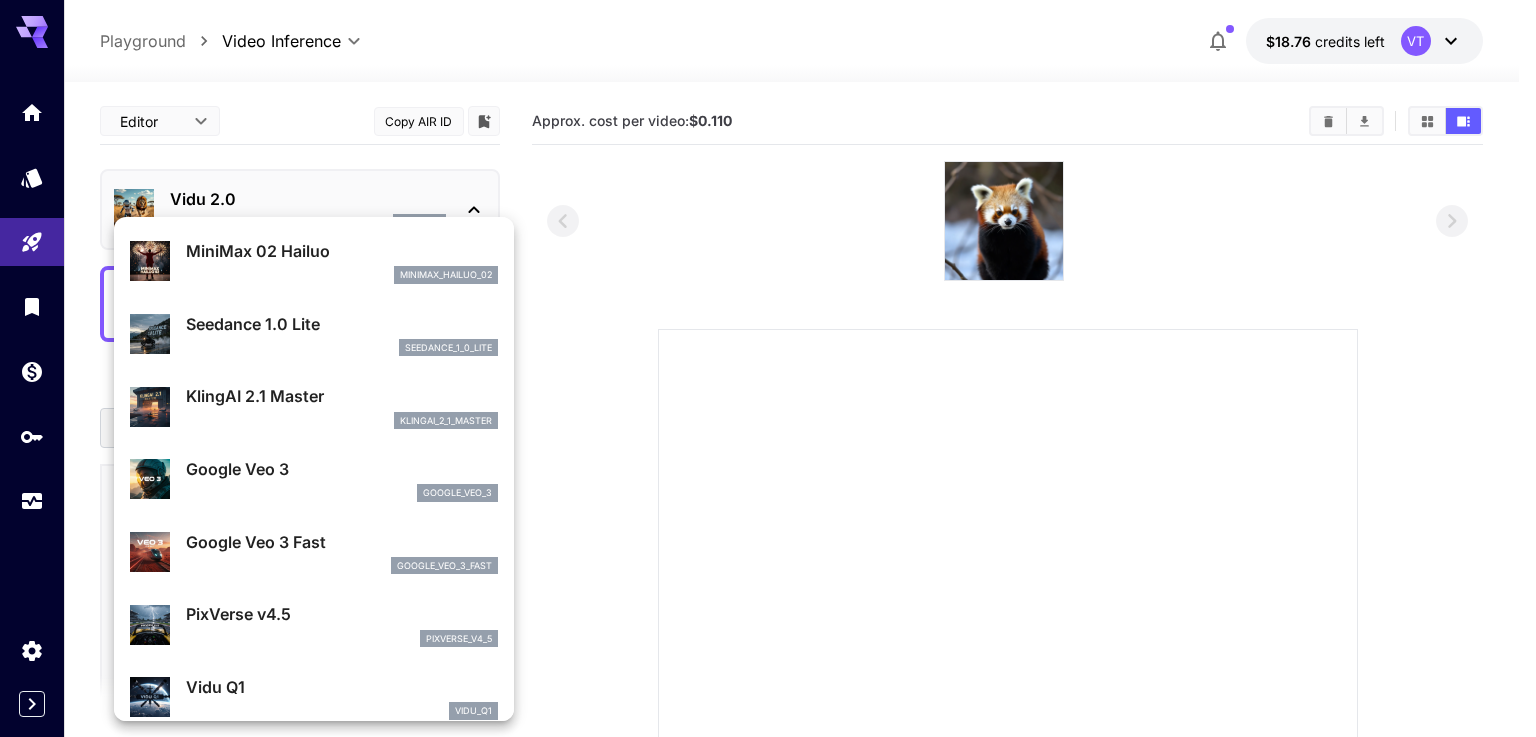 click on "seedance_1_0_lite" at bounding box center [342, 348] 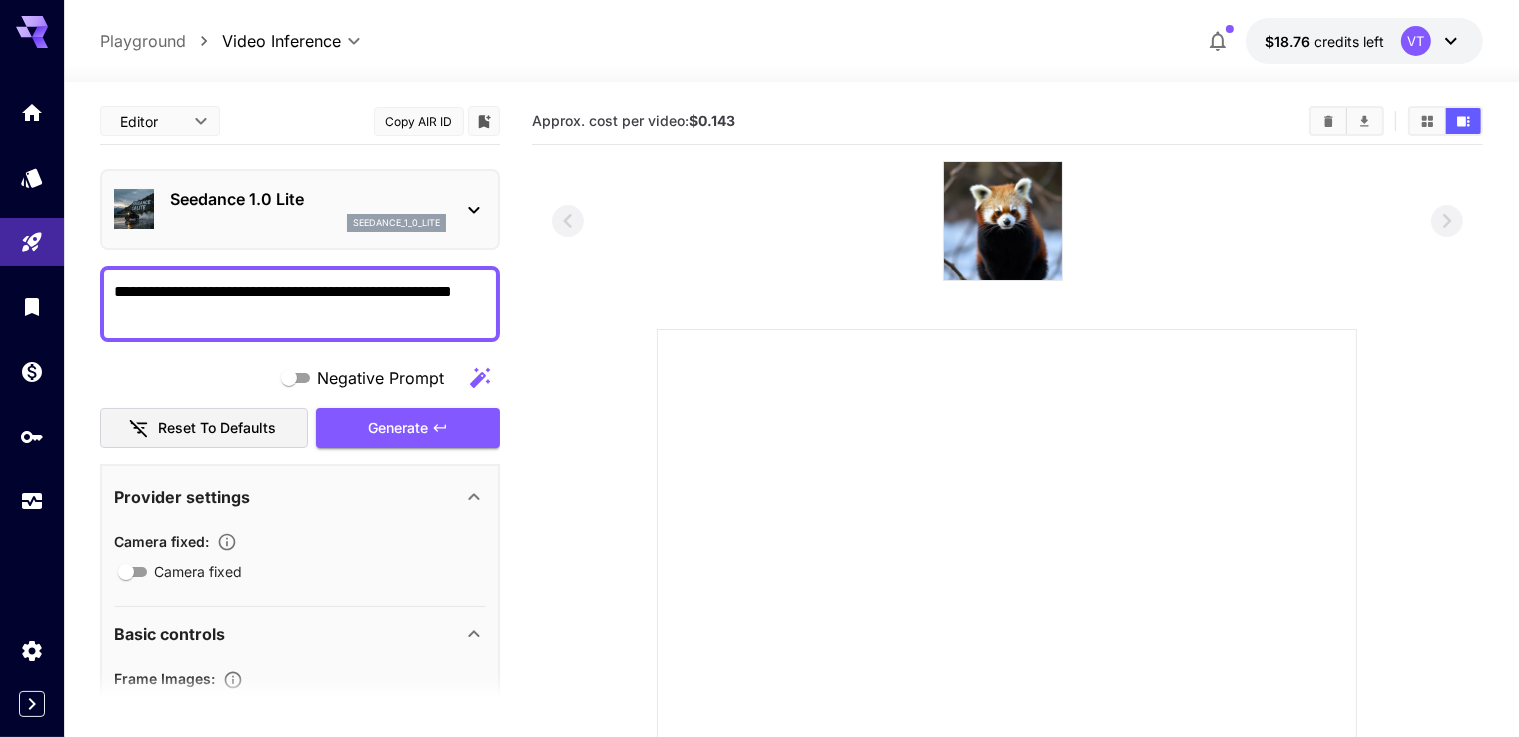 scroll, scrollTop: 100, scrollLeft: 0, axis: vertical 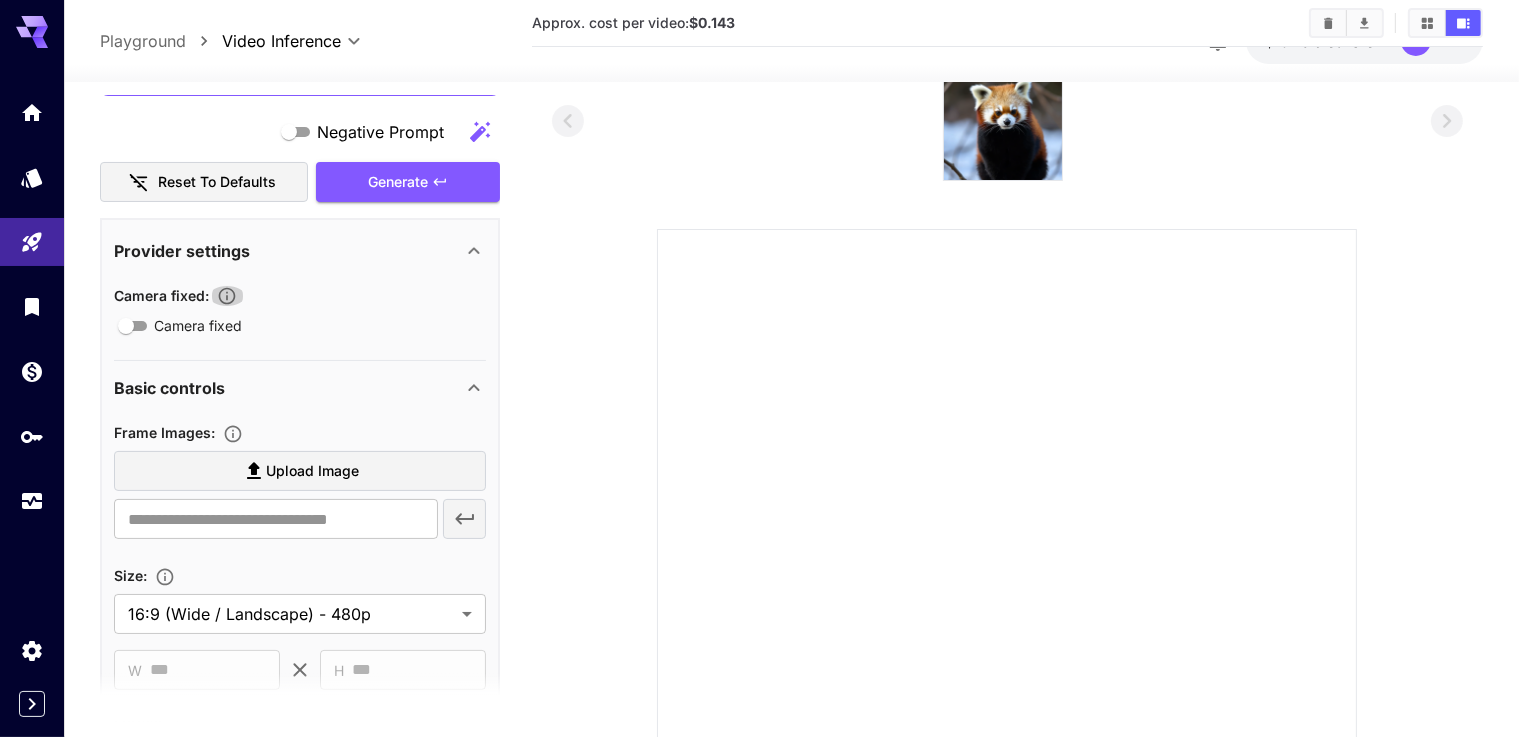 click 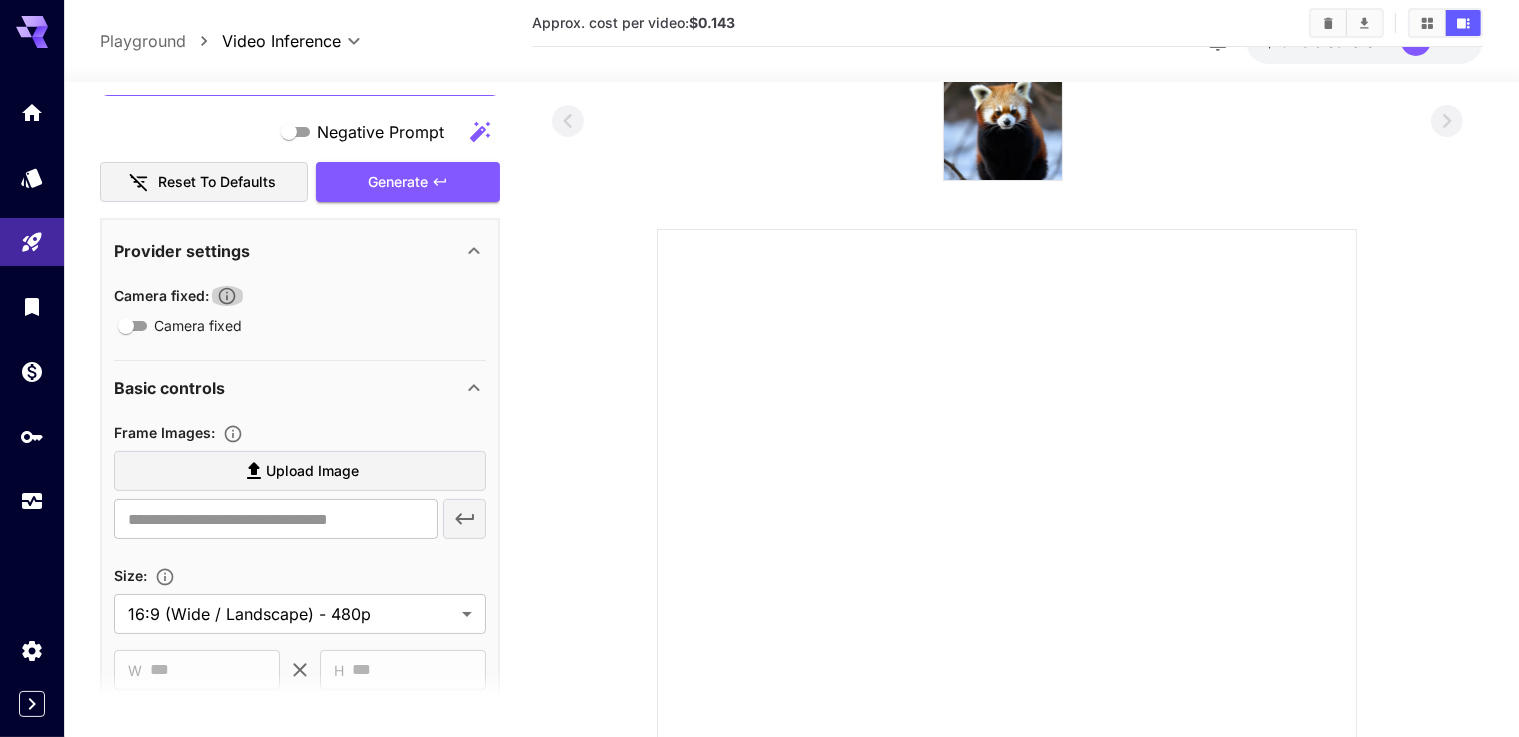 click 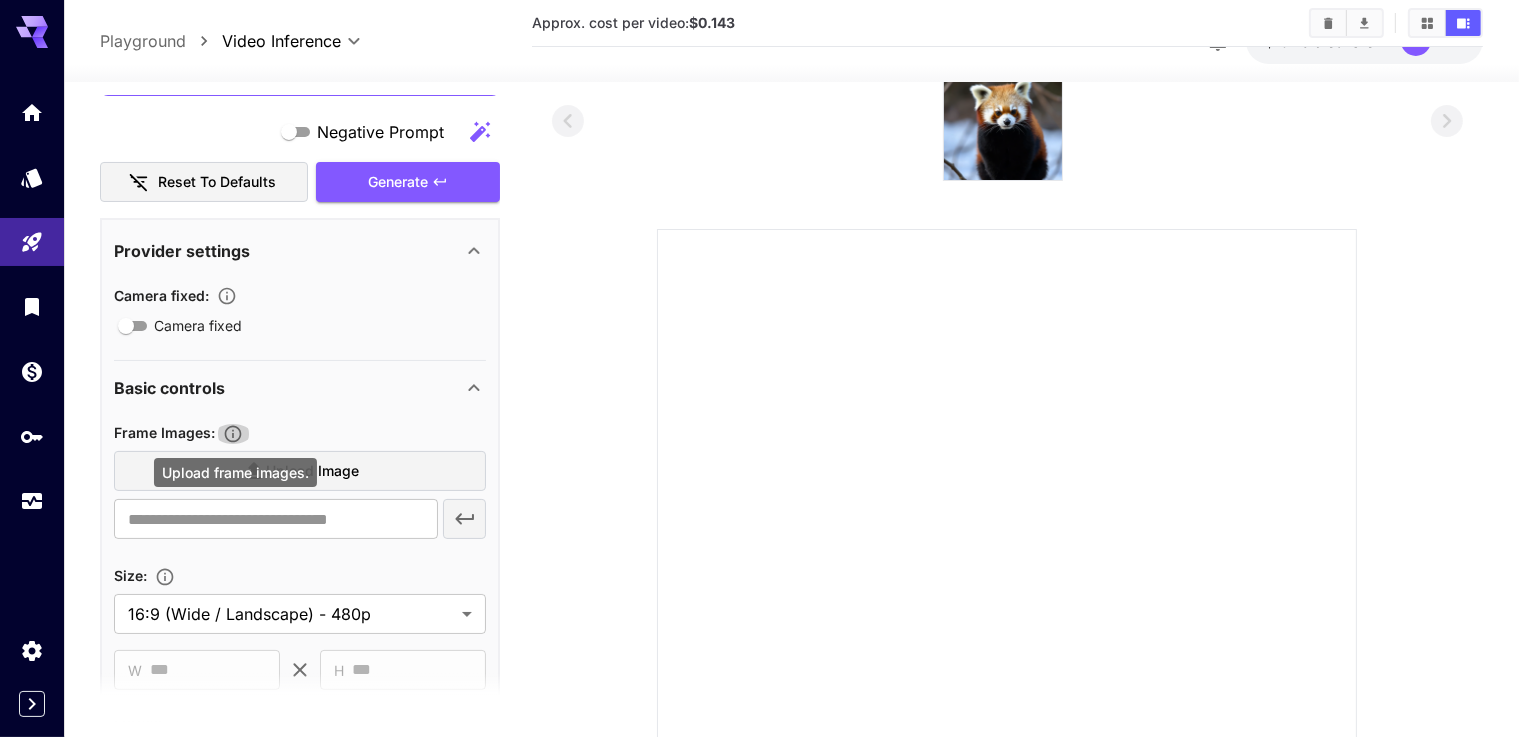 click 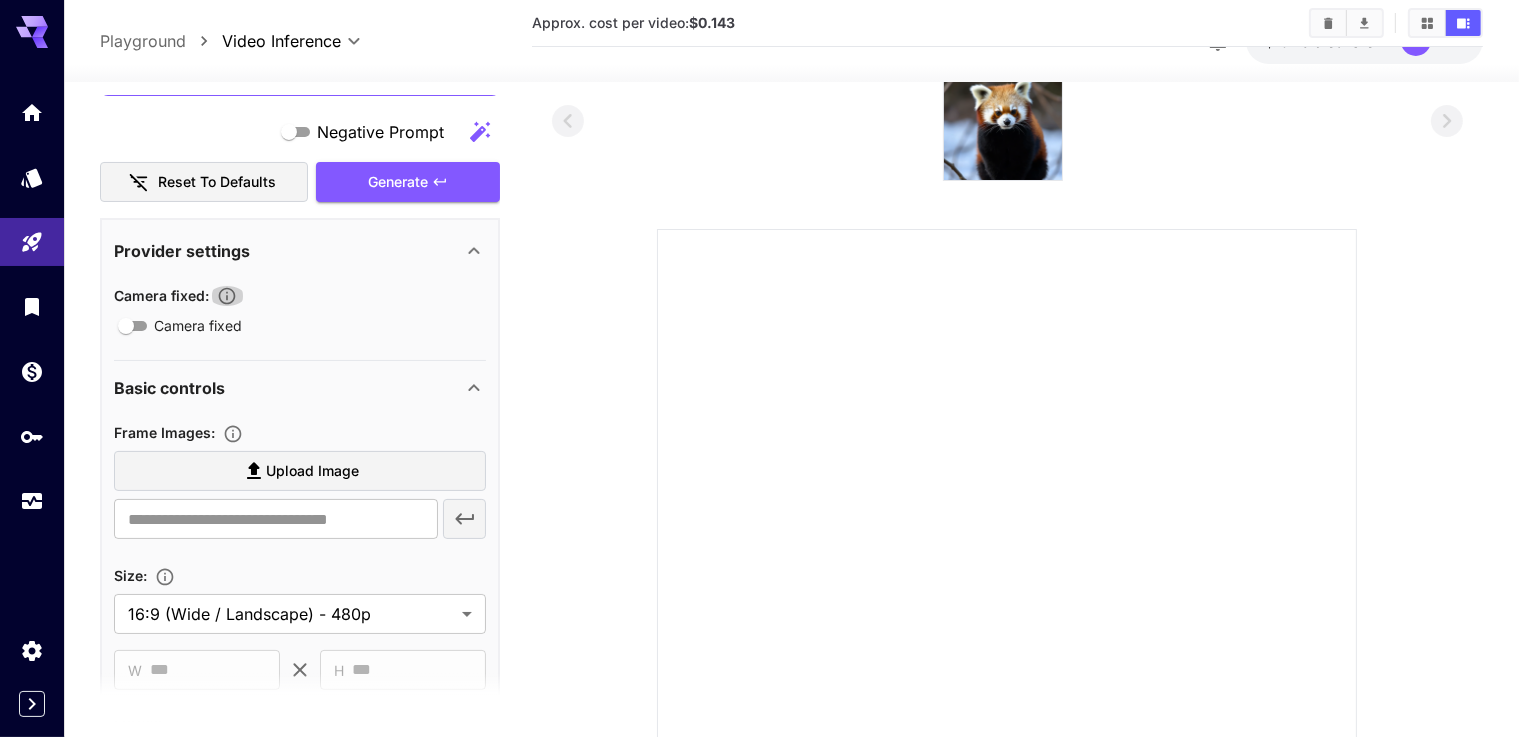 click 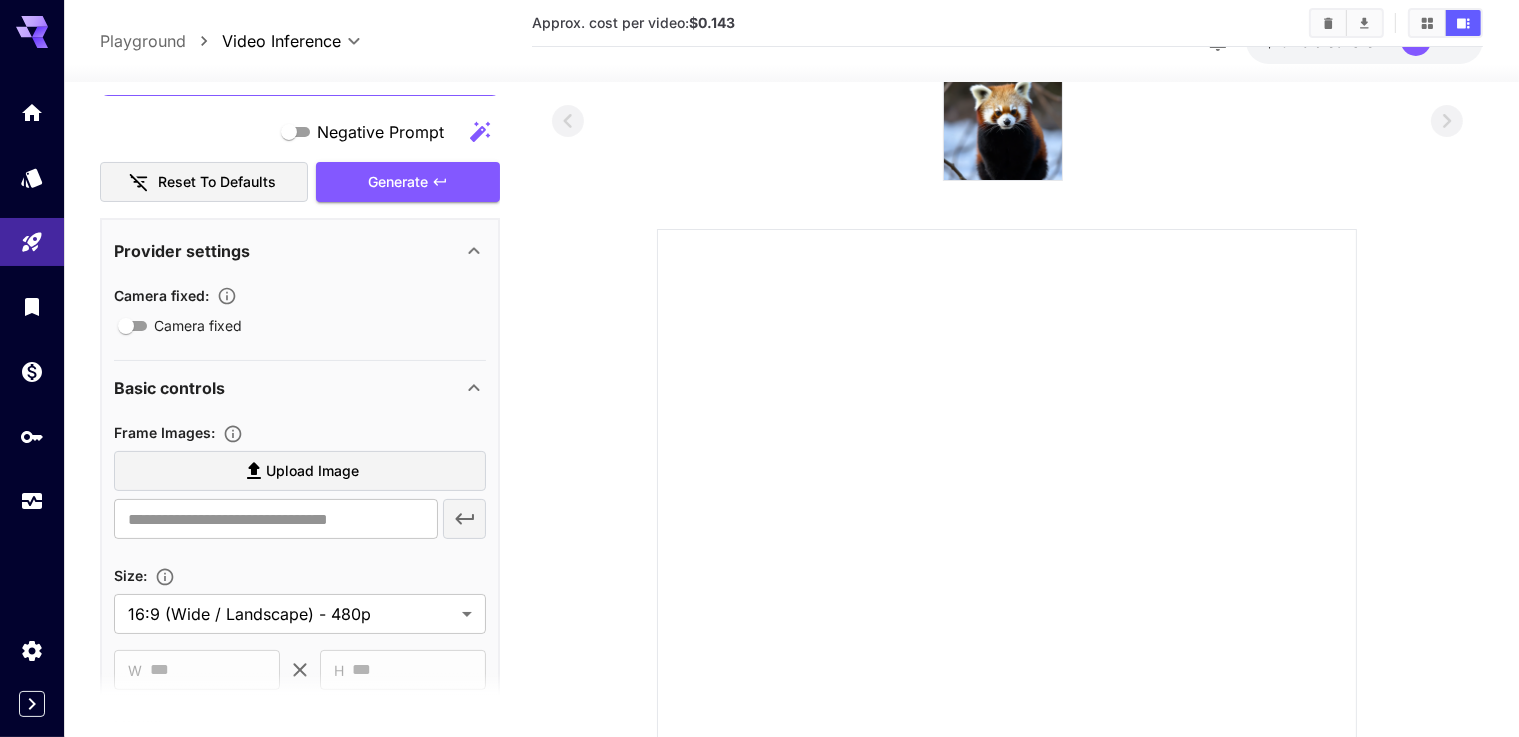 click 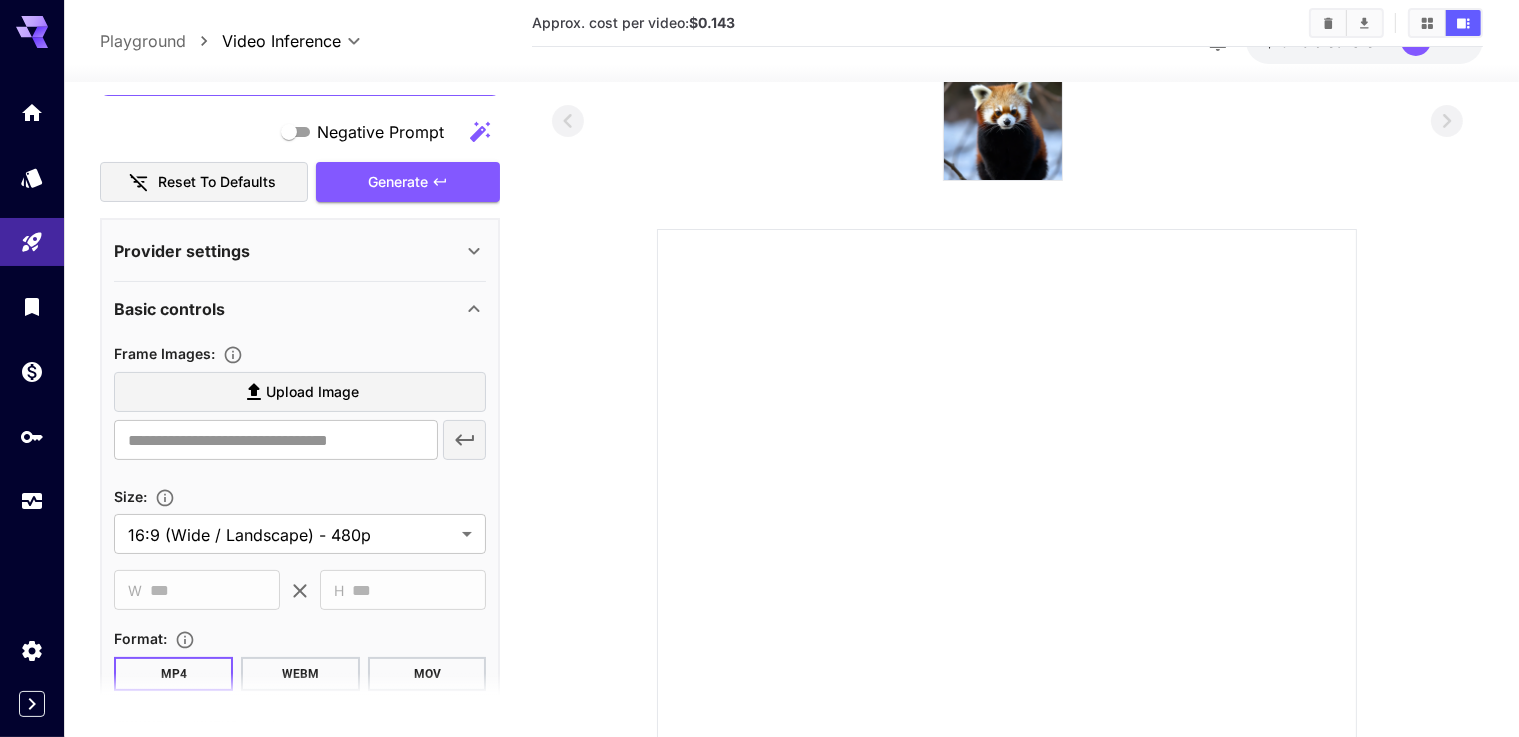 click 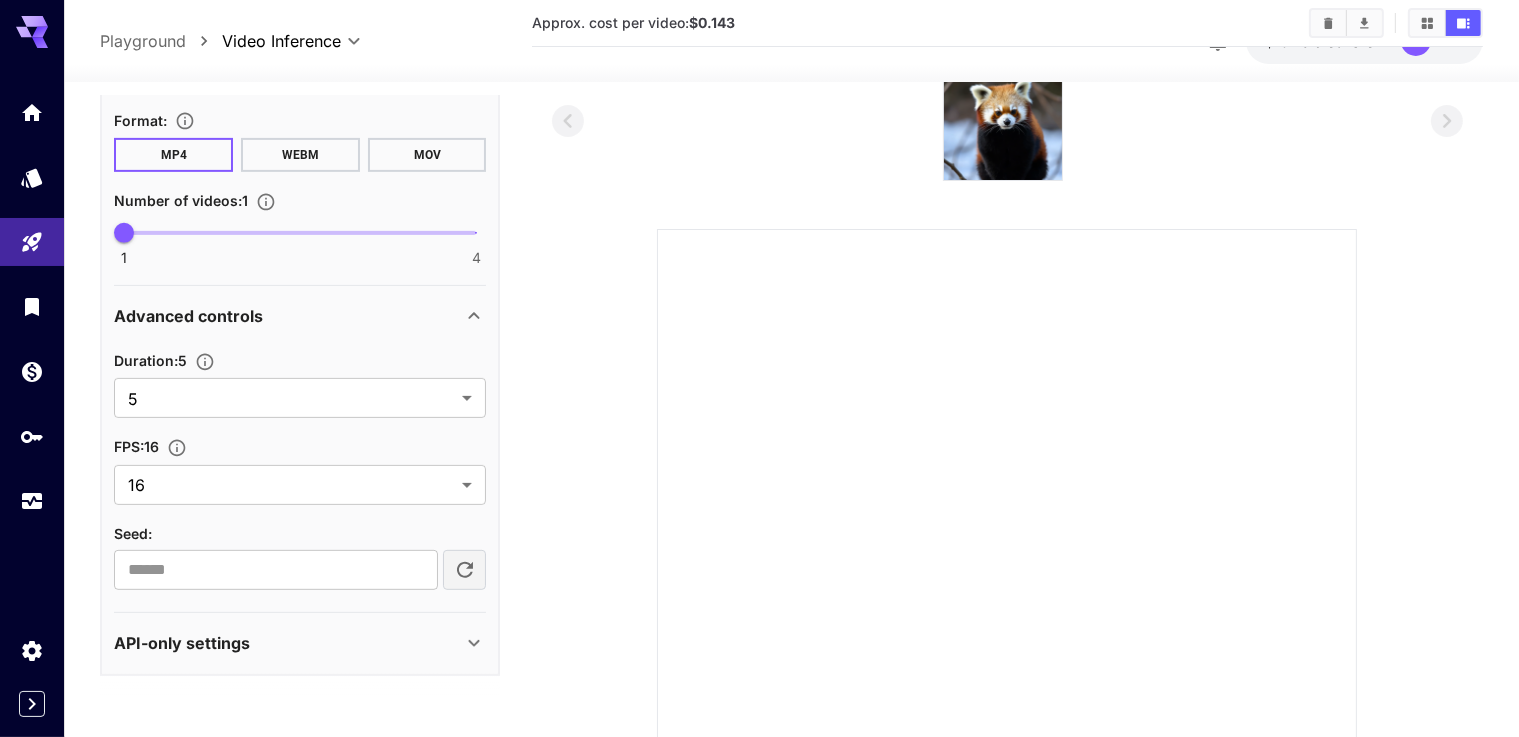 scroll, scrollTop: 844, scrollLeft: 0, axis: vertical 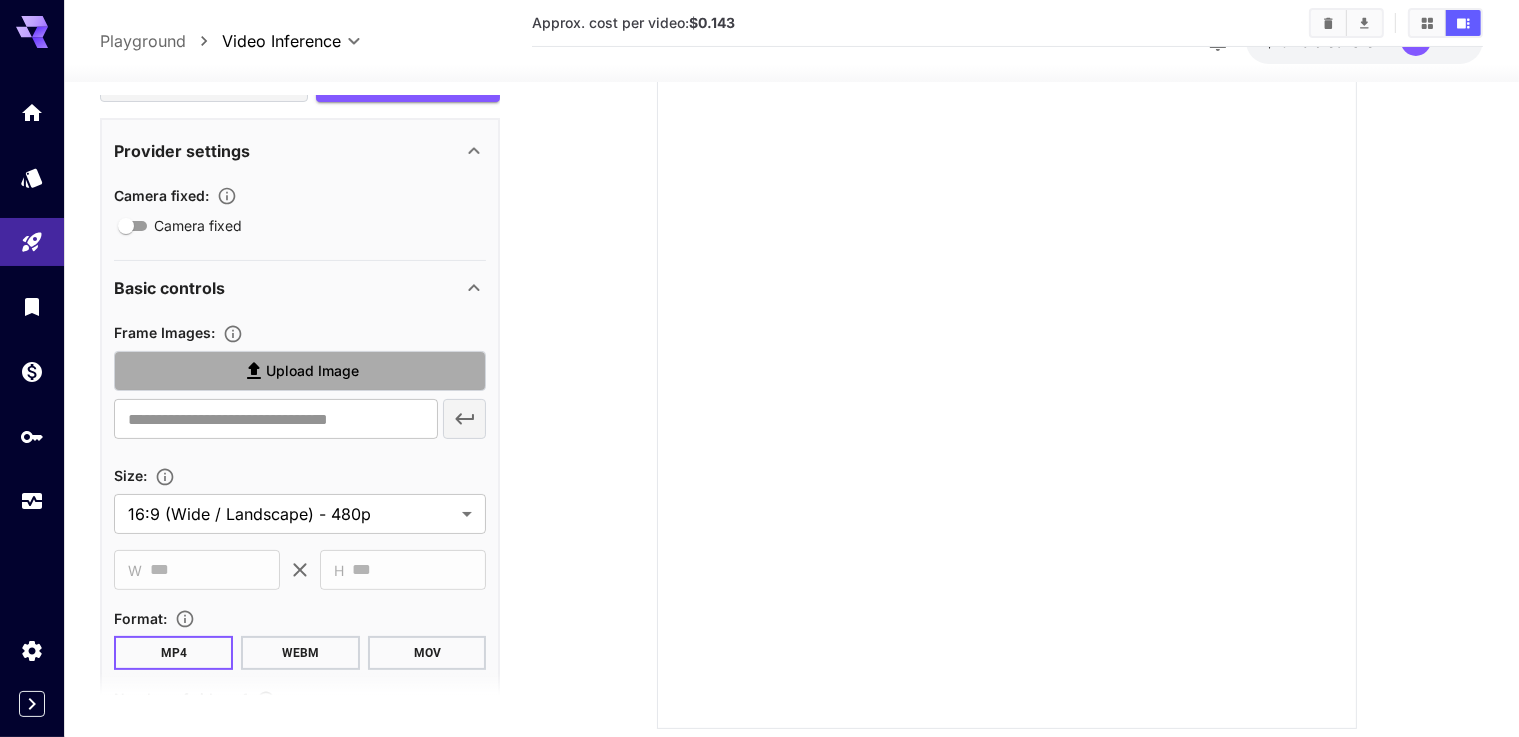 click on "Upload Image" at bounding box center [312, 371] 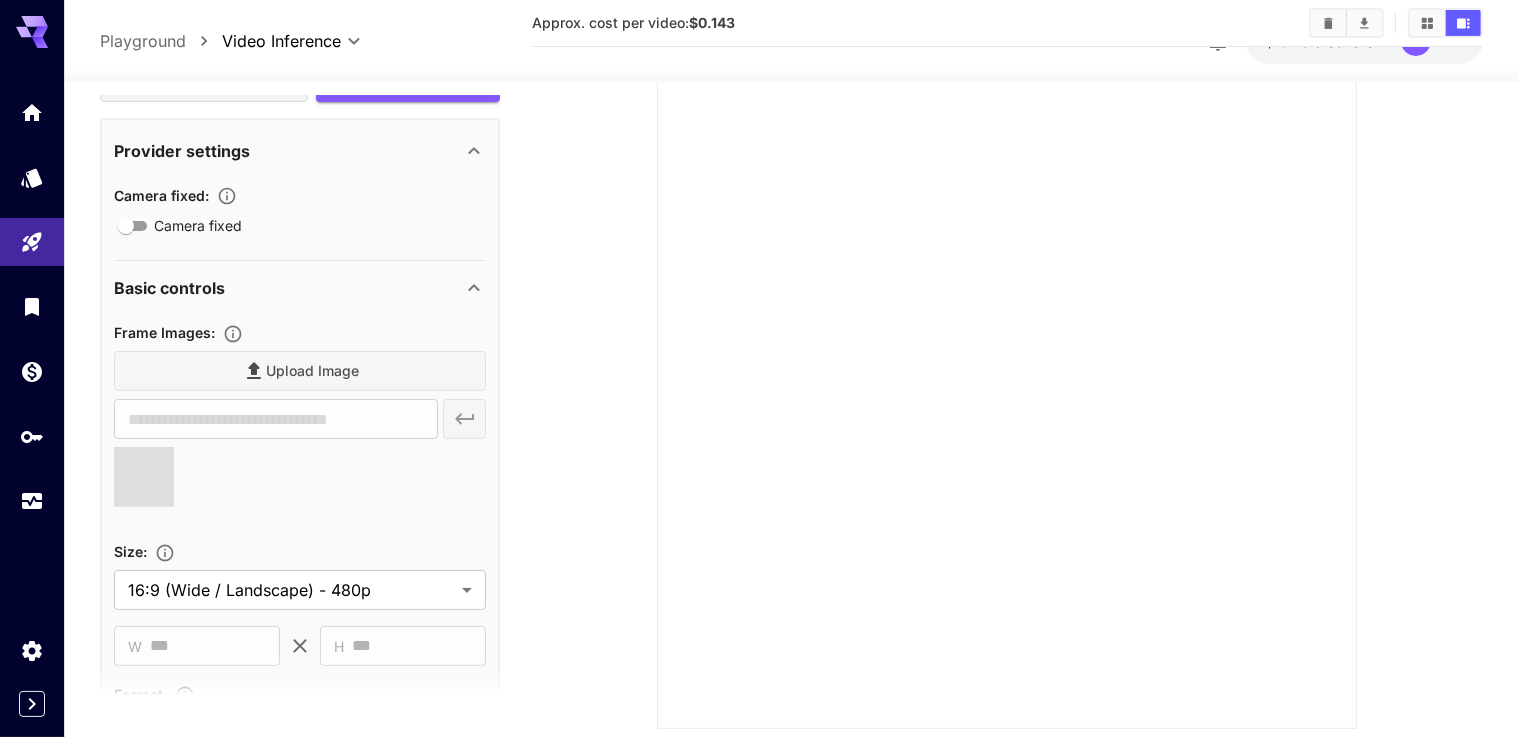 type on "**********" 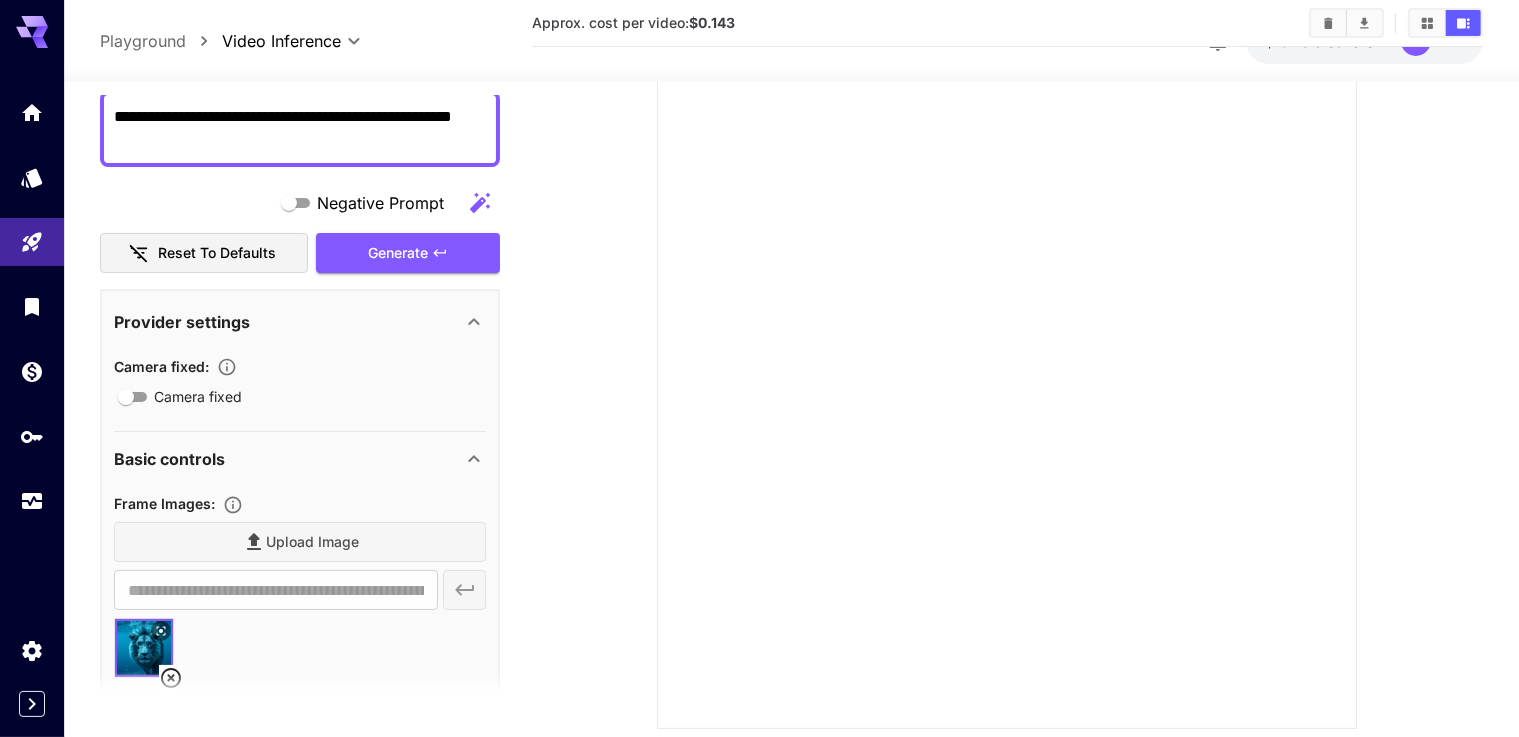 scroll, scrollTop: 44, scrollLeft: 0, axis: vertical 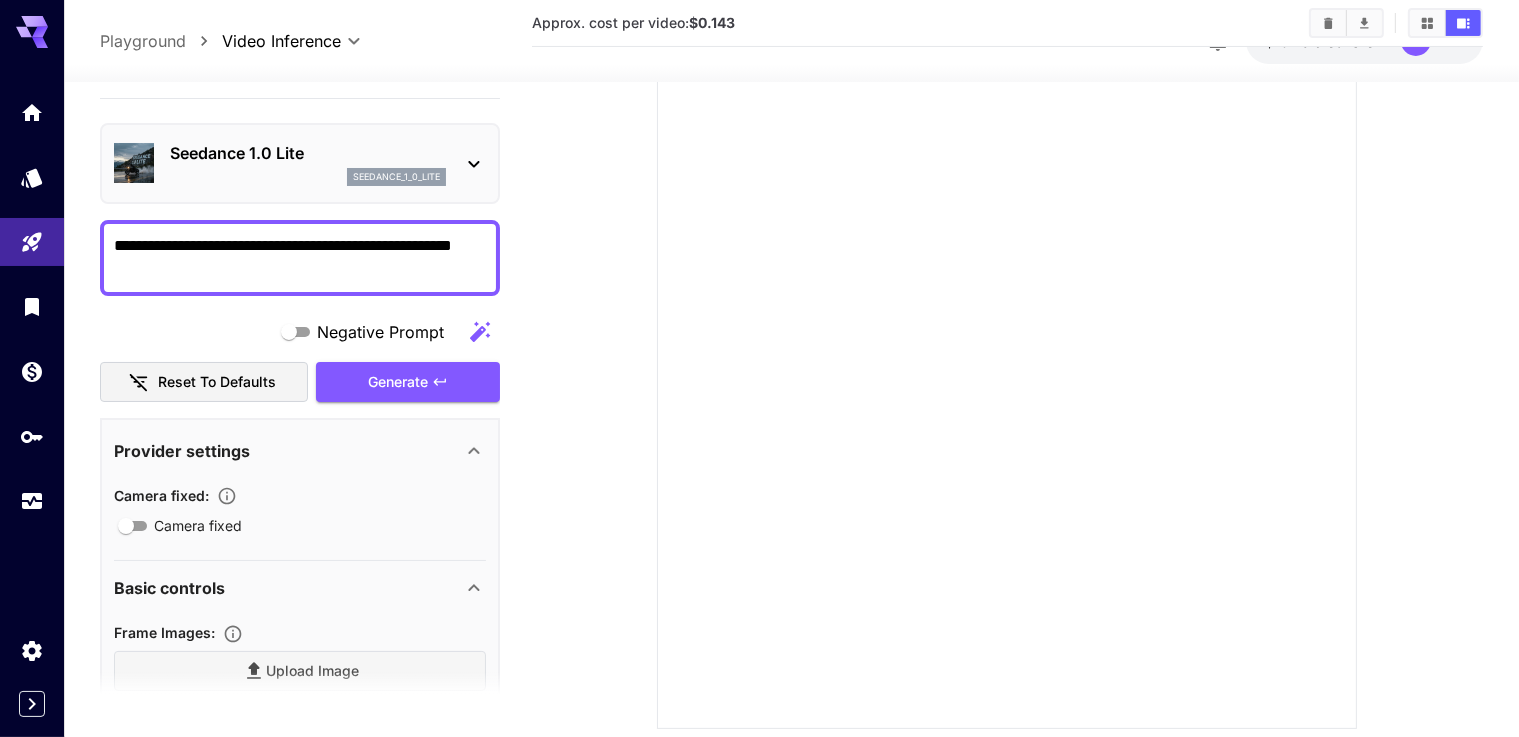 drag, startPoint x: 208, startPoint y: 240, endPoint x: 276, endPoint y: 249, distance: 68.593 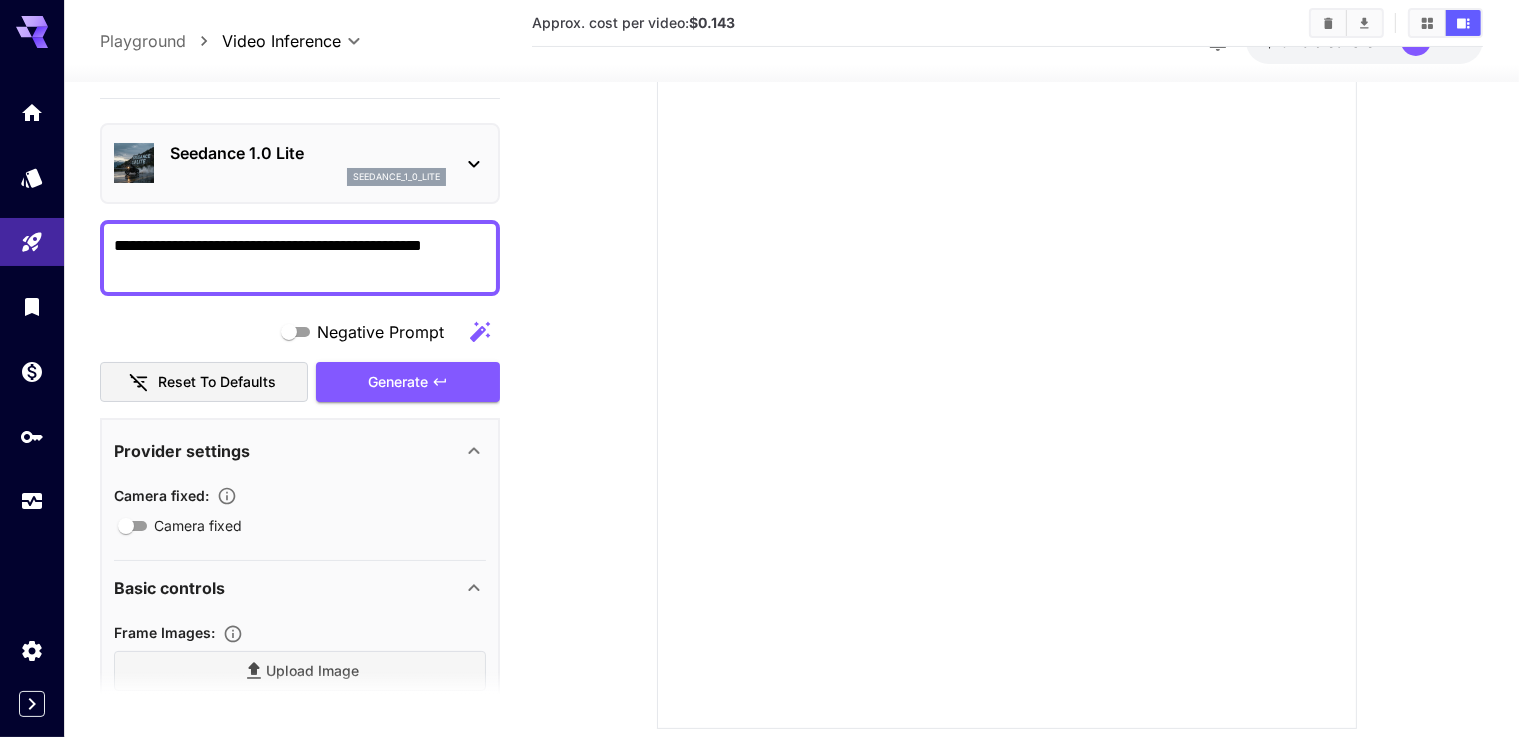 drag, startPoint x: 412, startPoint y: 244, endPoint x: 236, endPoint y: 234, distance: 176.28386 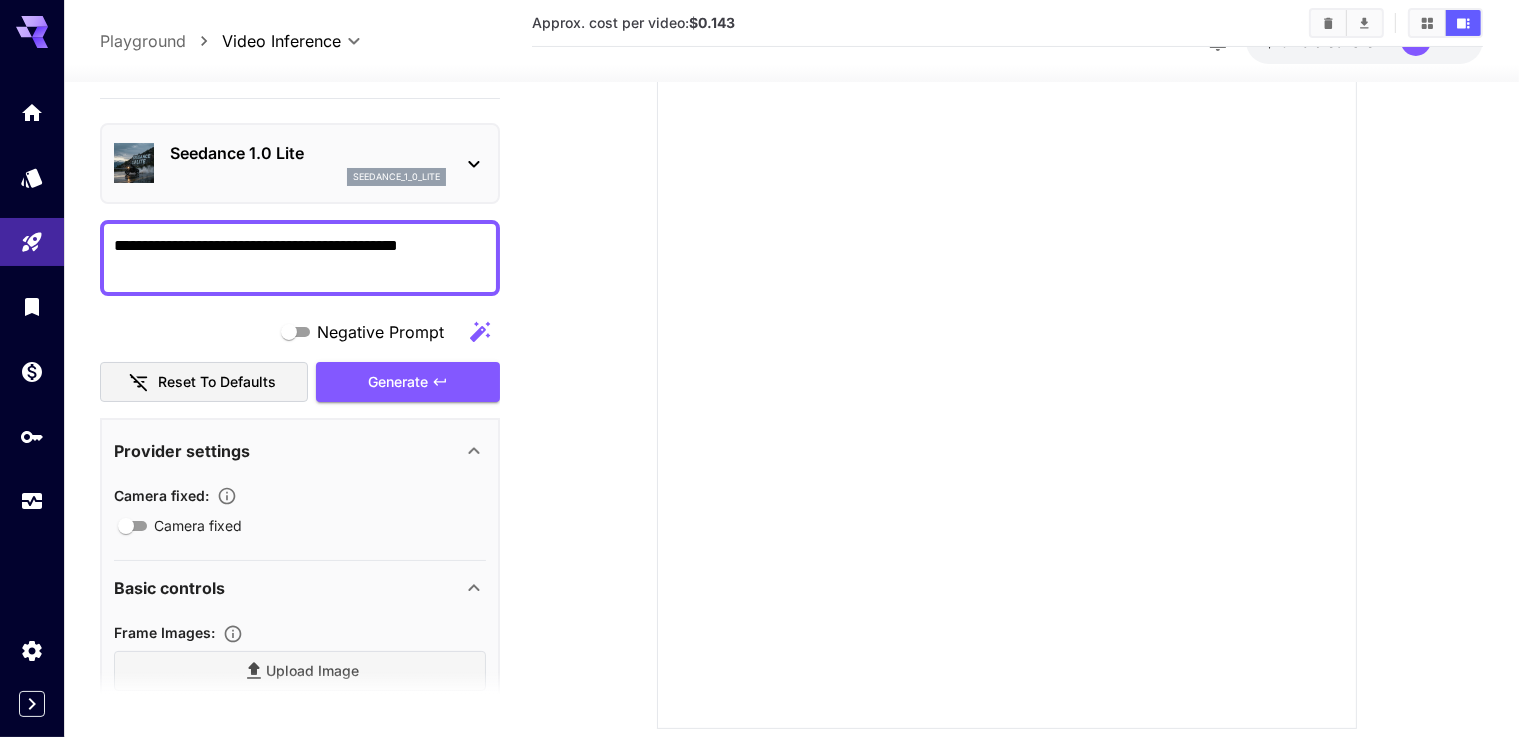 type on "**********" 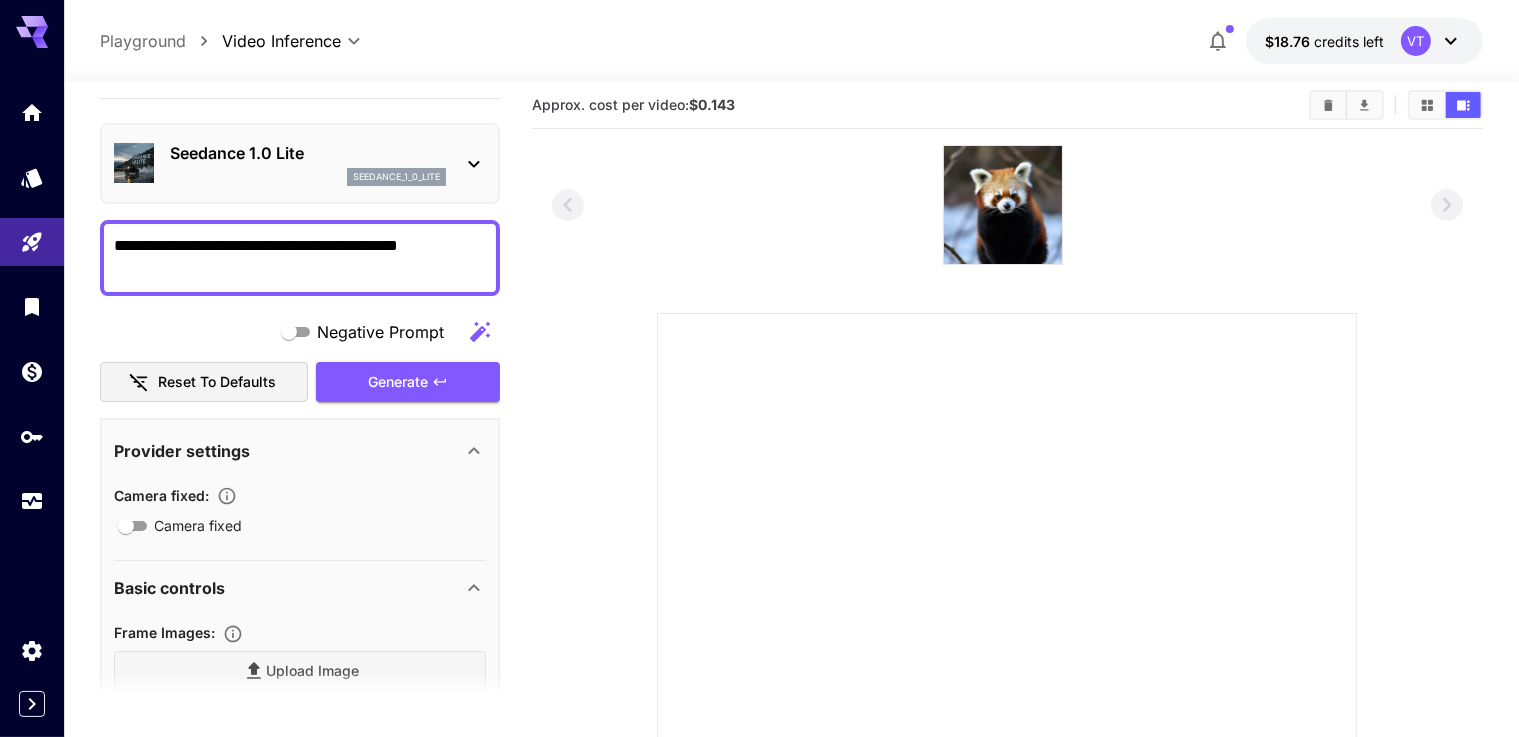scroll, scrollTop: 0, scrollLeft: 0, axis: both 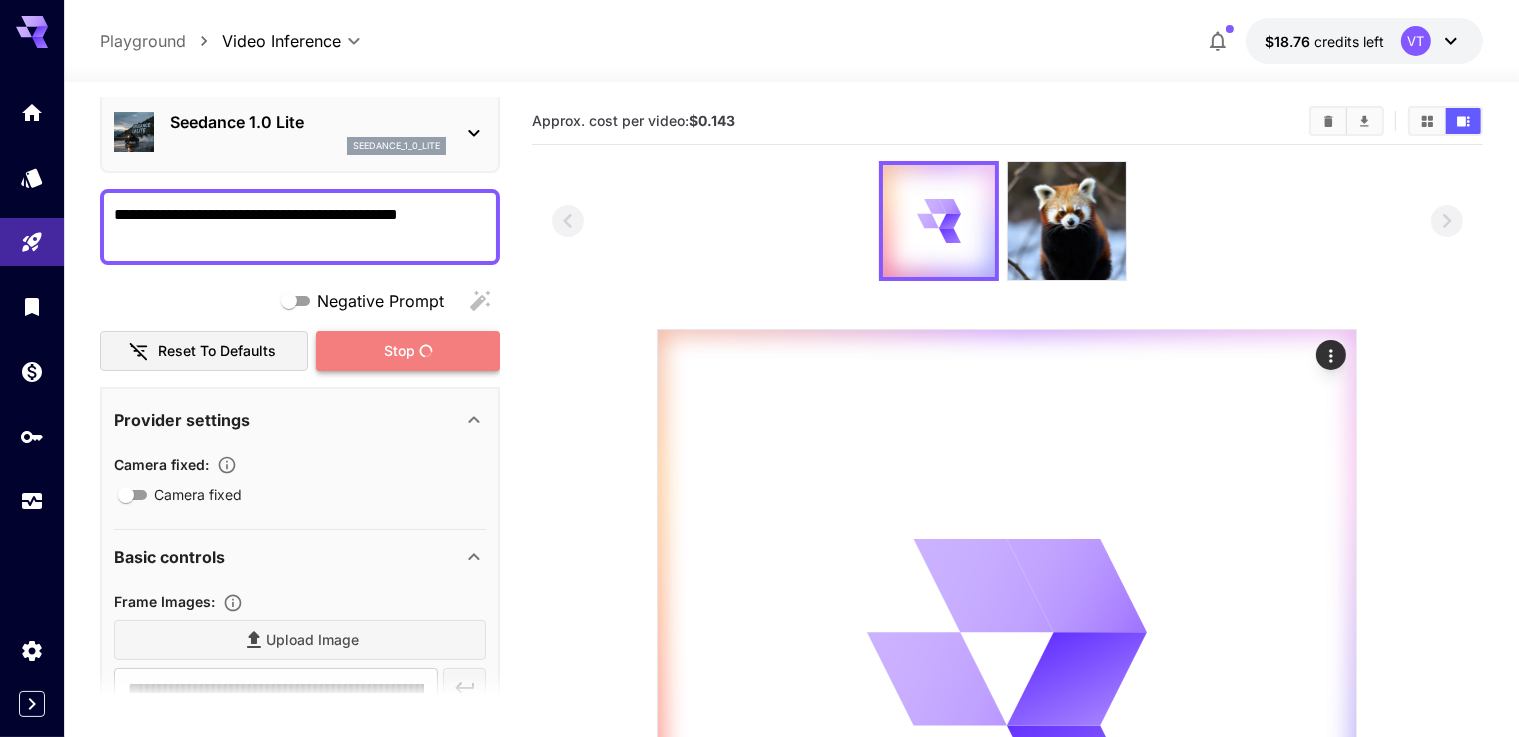 click on "Stop" at bounding box center [399, 351] 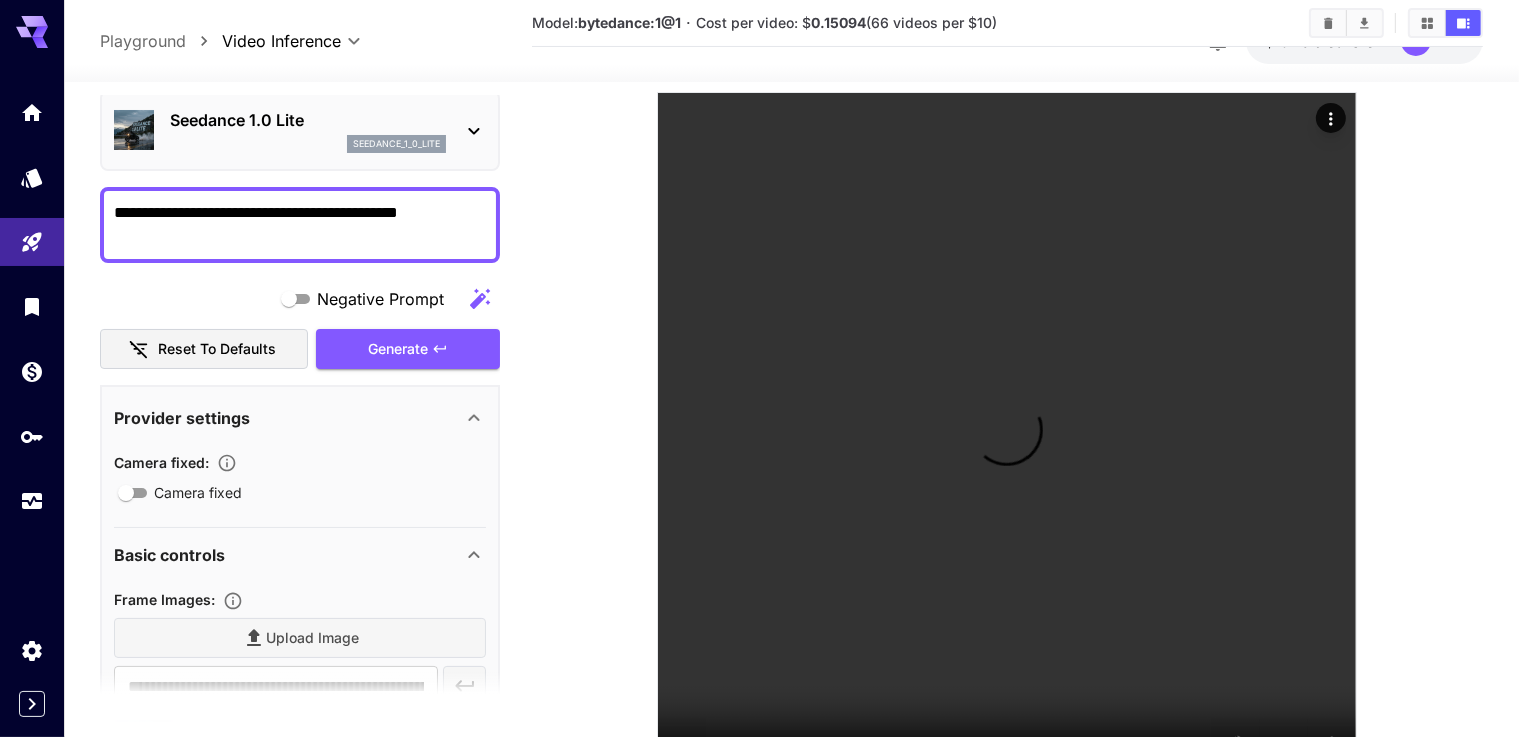 scroll, scrollTop: 351, scrollLeft: 0, axis: vertical 